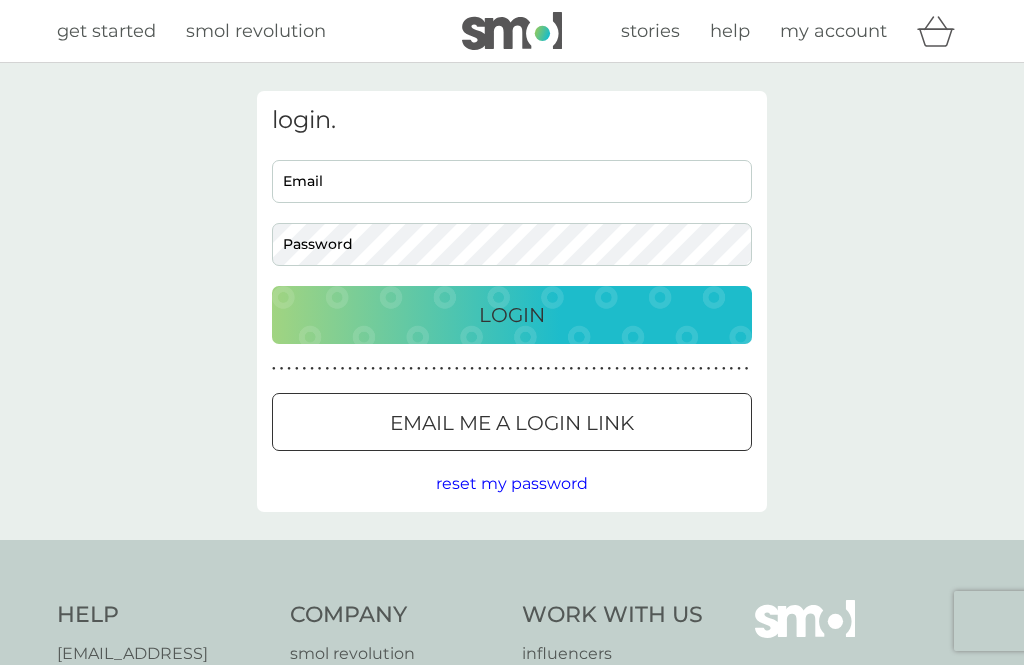 scroll, scrollTop: 0, scrollLeft: 0, axis: both 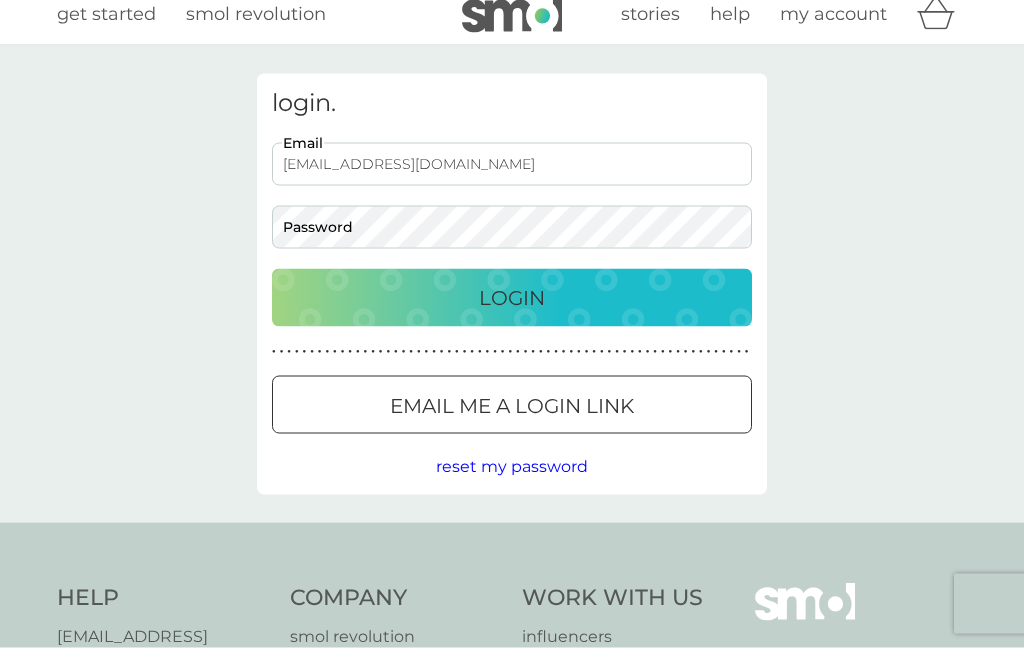 type on "[EMAIL_ADDRESS][DOMAIN_NAME]" 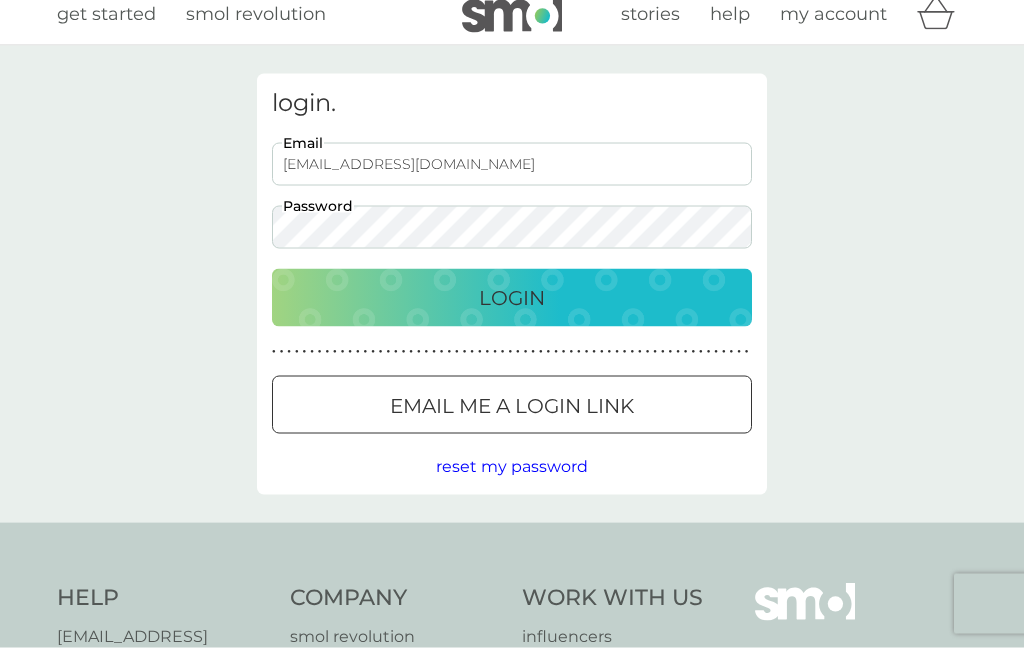 click on "Login" at bounding box center (512, 315) 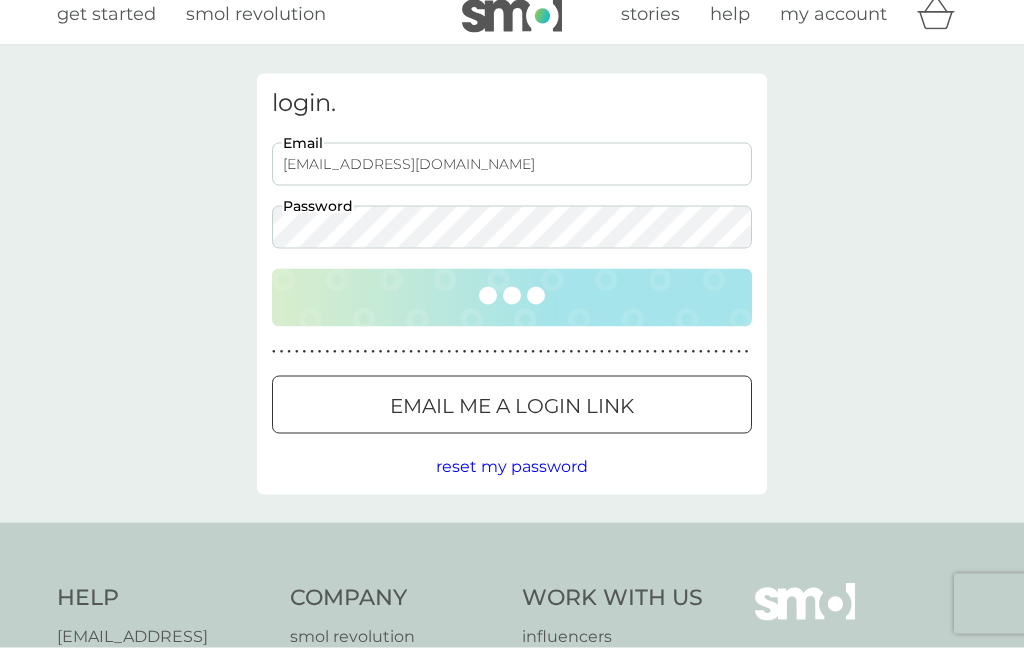 scroll, scrollTop: 18, scrollLeft: 0, axis: vertical 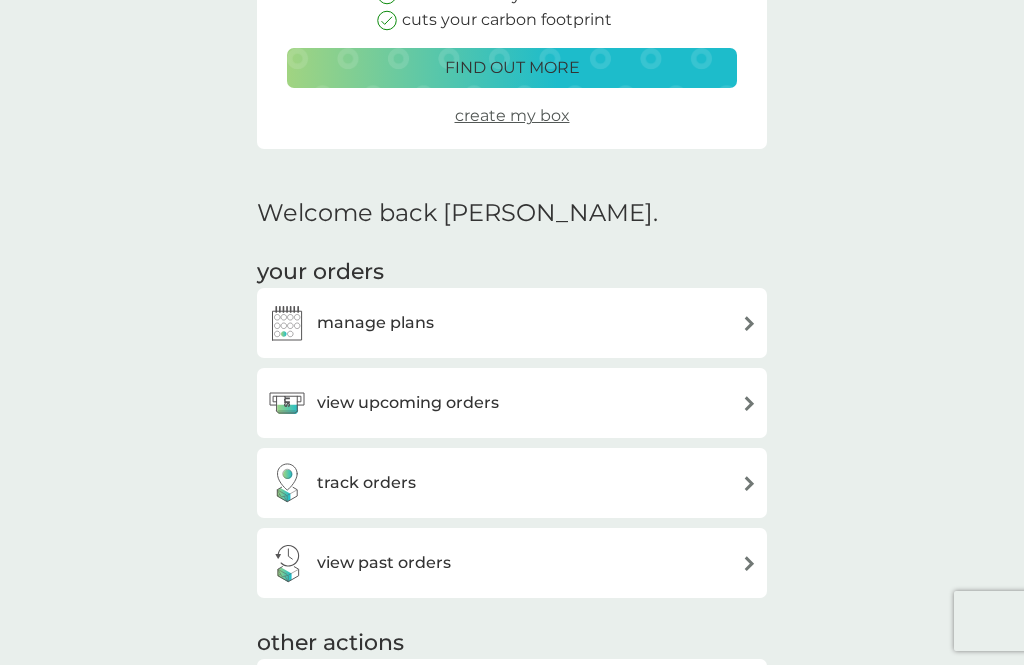 click at bounding box center [749, 403] 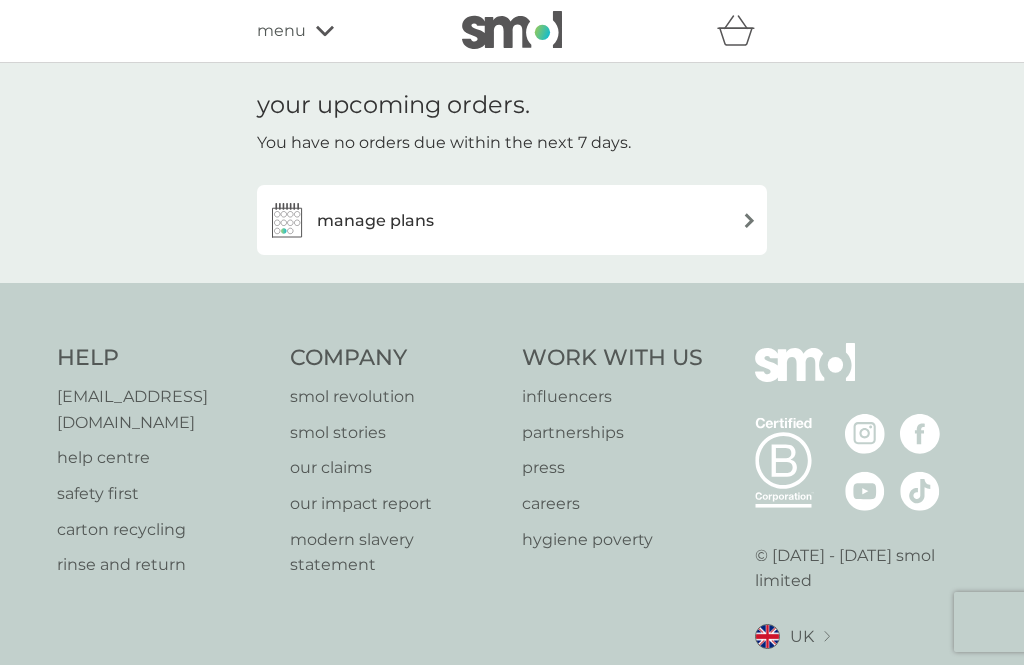 scroll, scrollTop: 0, scrollLeft: 0, axis: both 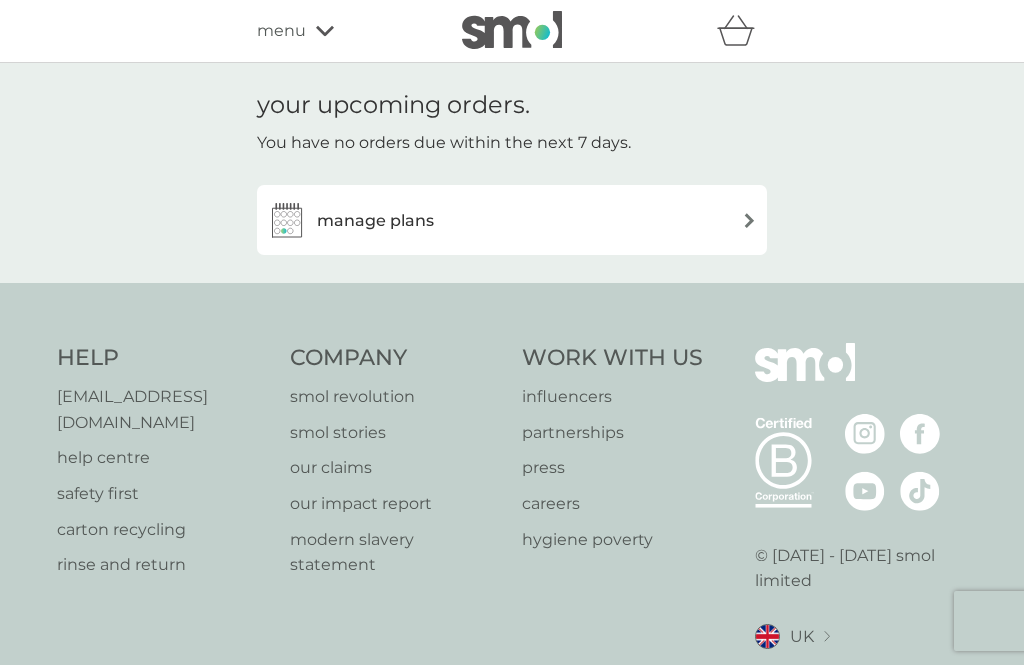 click at bounding box center [749, 220] 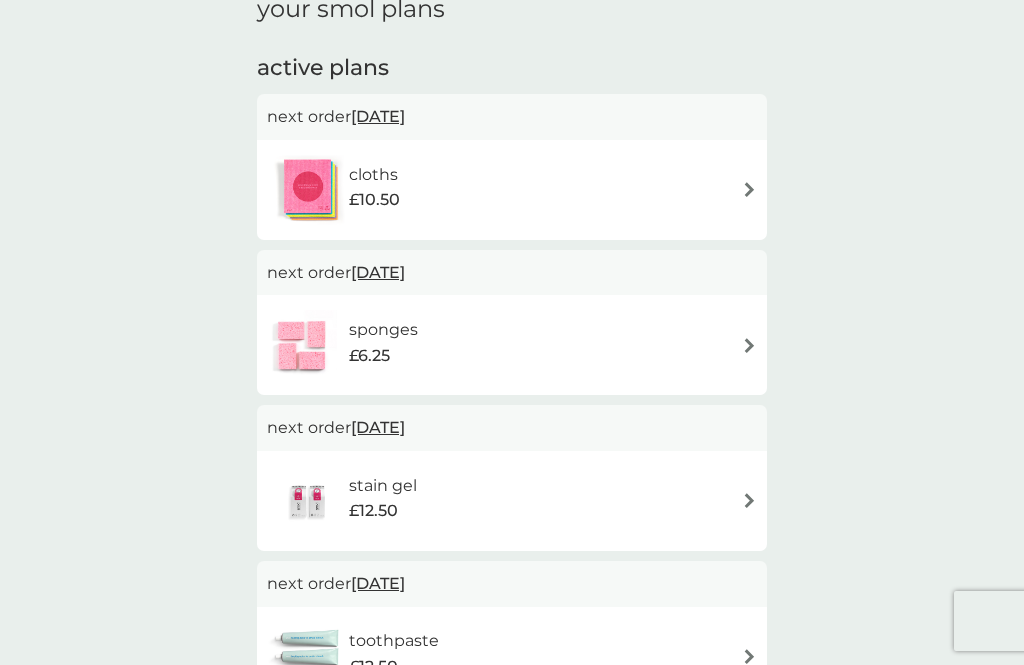 scroll, scrollTop: 322, scrollLeft: 0, axis: vertical 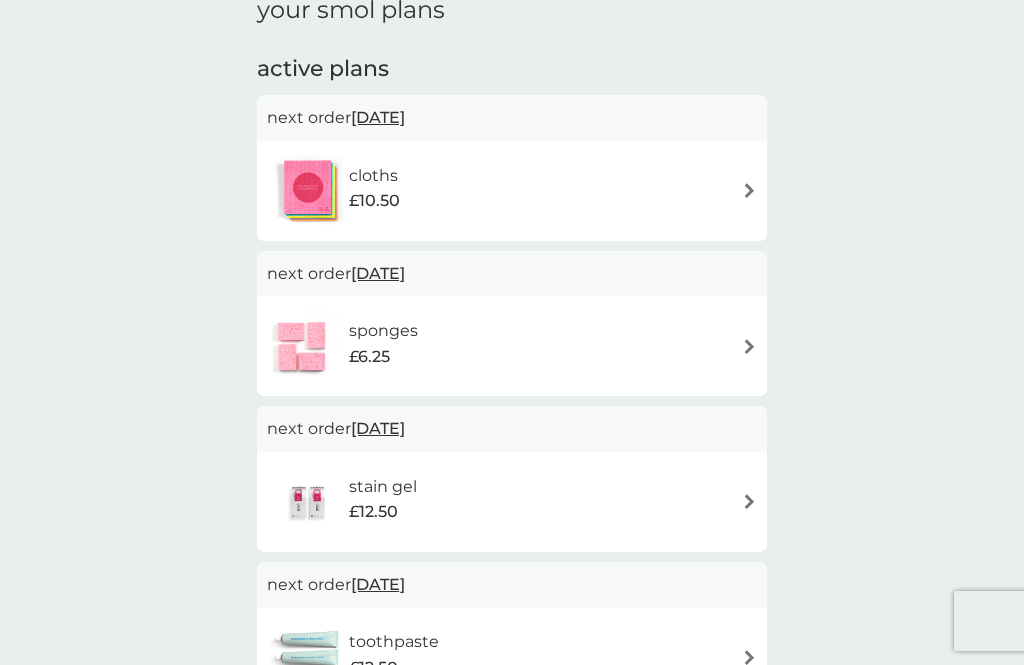 click on "cloths £10.50" at bounding box center [512, 191] 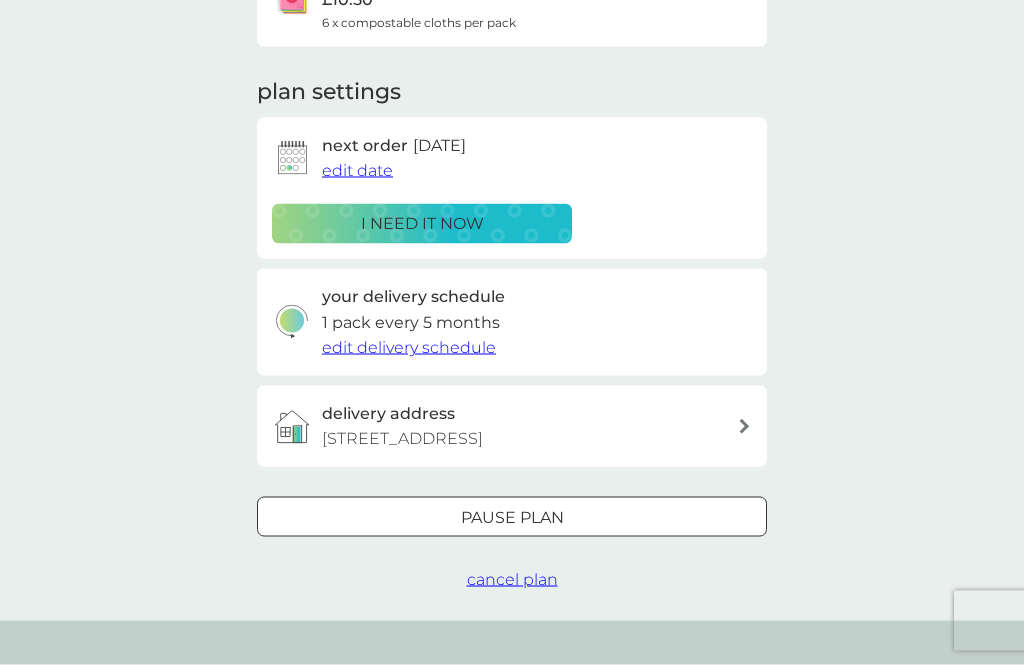 scroll, scrollTop: 221, scrollLeft: 0, axis: vertical 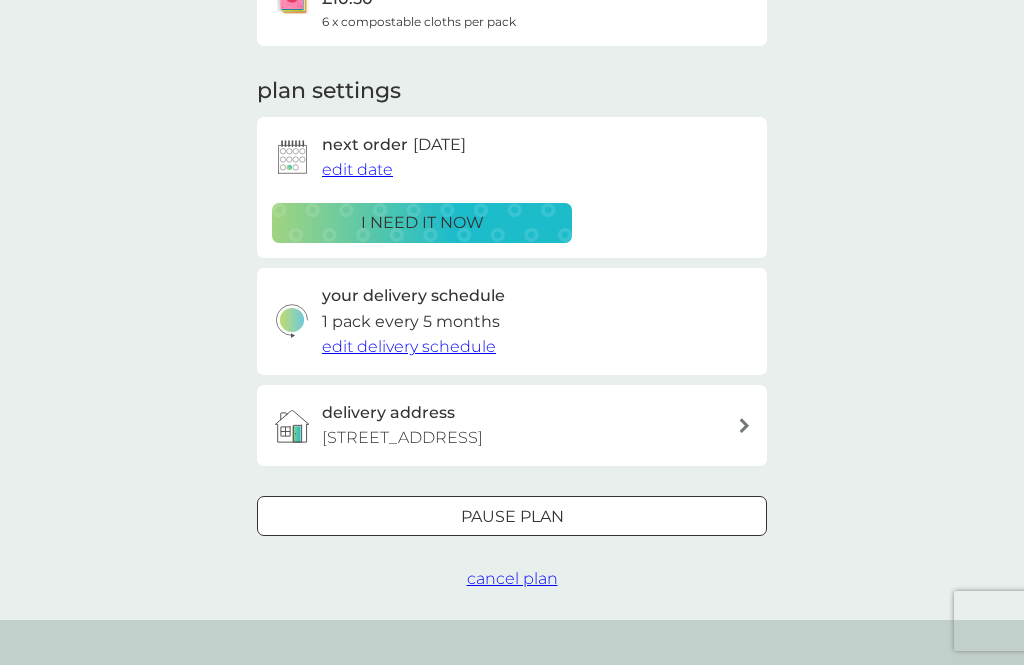 click on "edit date" at bounding box center [357, 169] 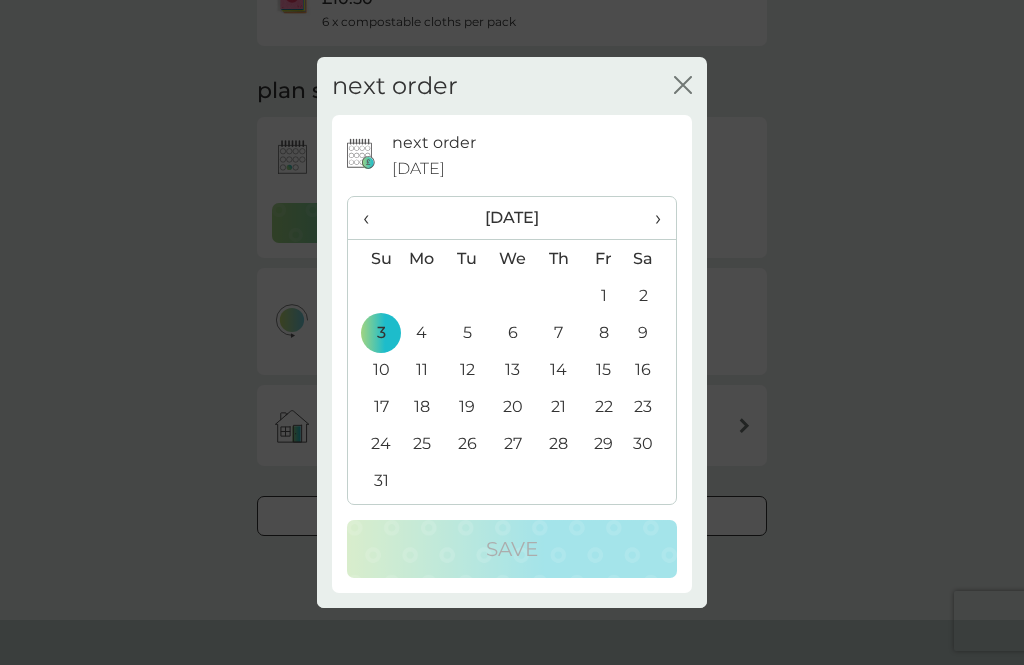 click on "13" at bounding box center (513, 369) 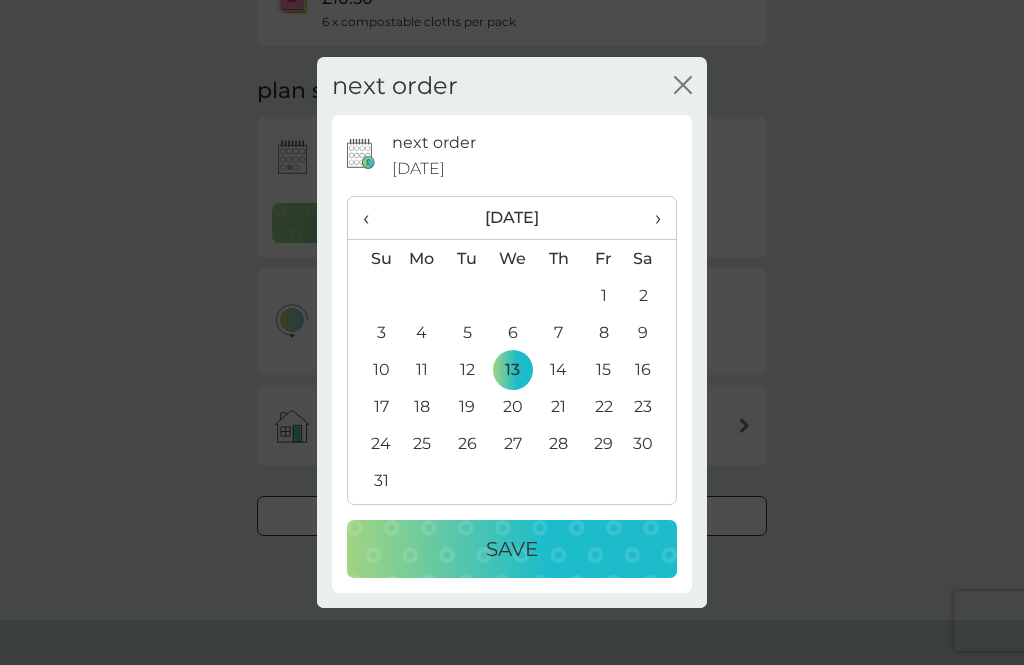 click on "Save" at bounding box center [512, 549] 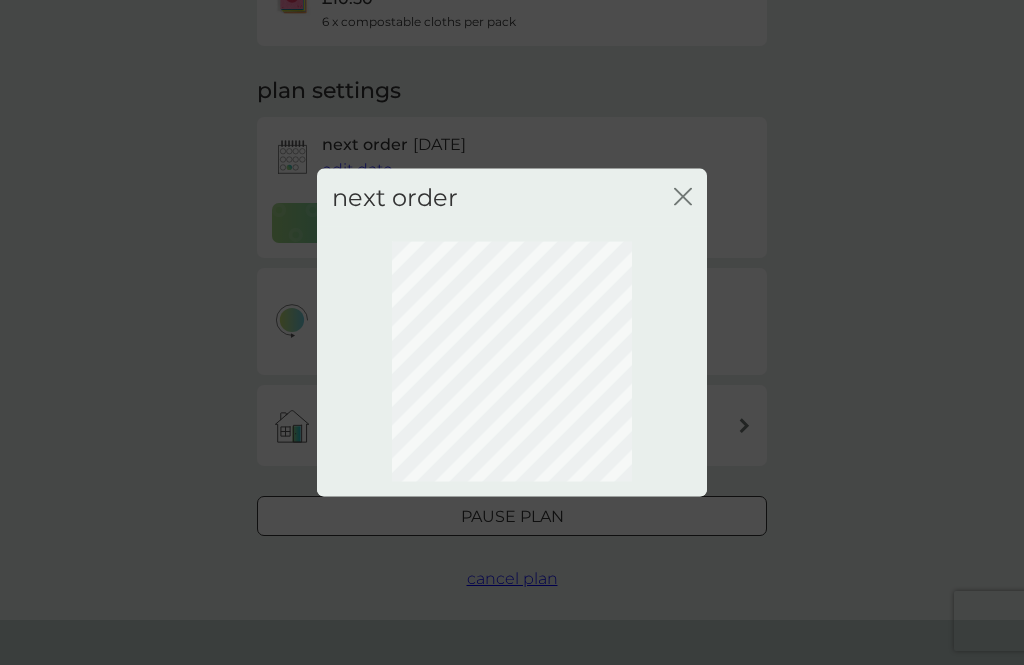 scroll, scrollTop: 108, scrollLeft: 0, axis: vertical 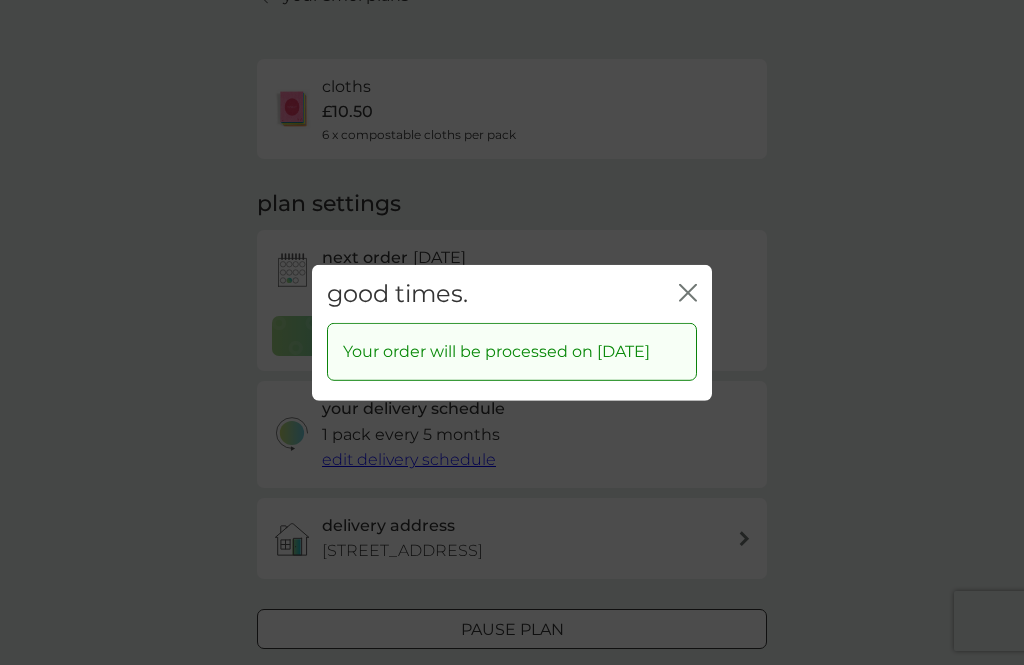 click on "good times. close" at bounding box center (512, 293) 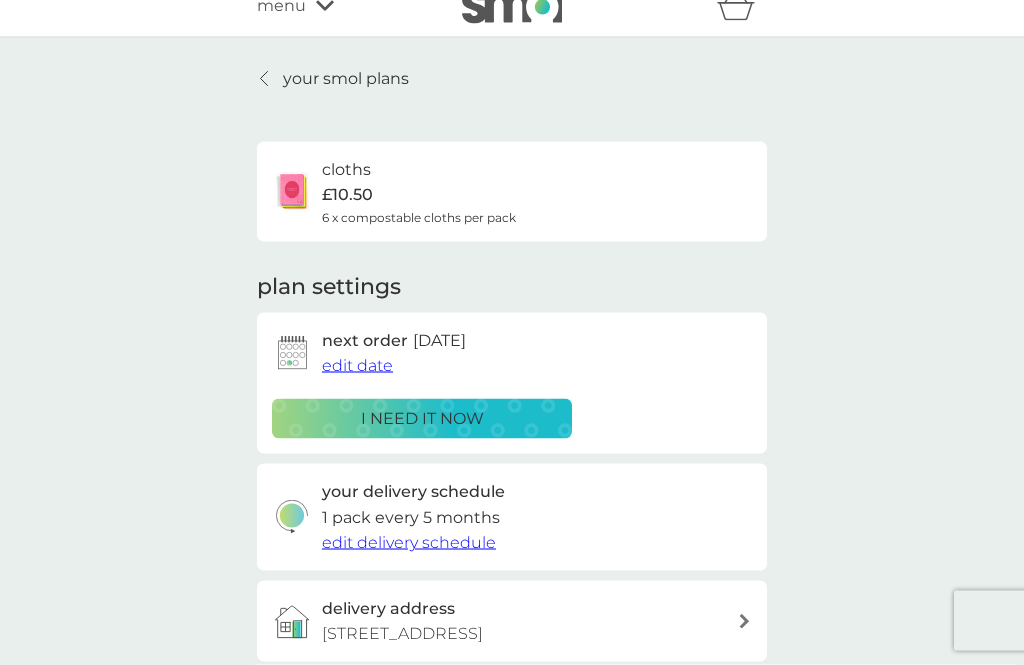 scroll, scrollTop: 25, scrollLeft: 0, axis: vertical 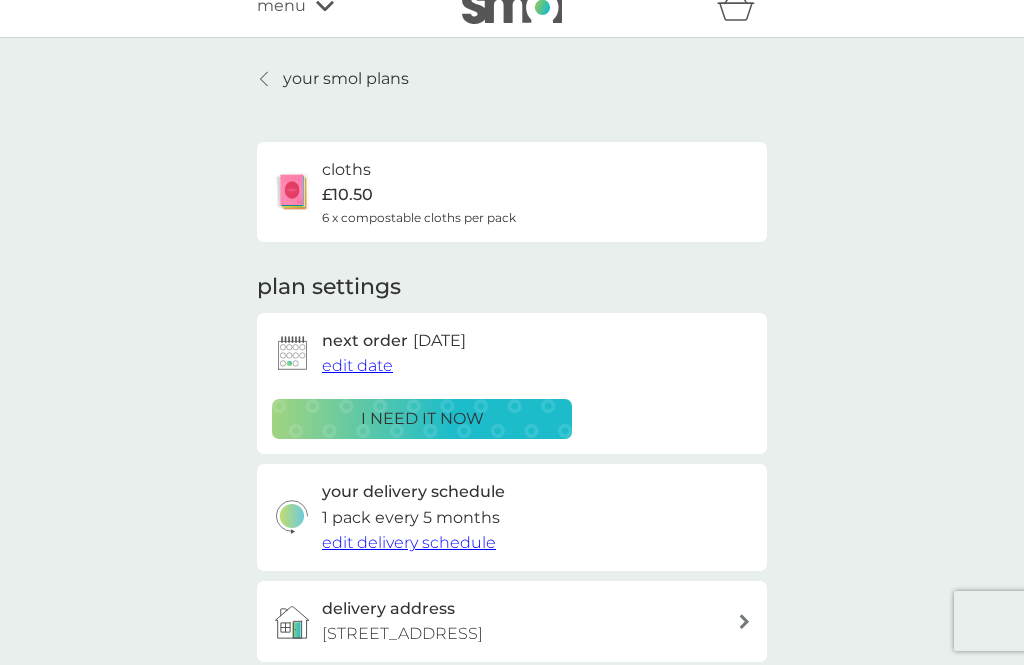 click on "your smol plans" at bounding box center [346, 79] 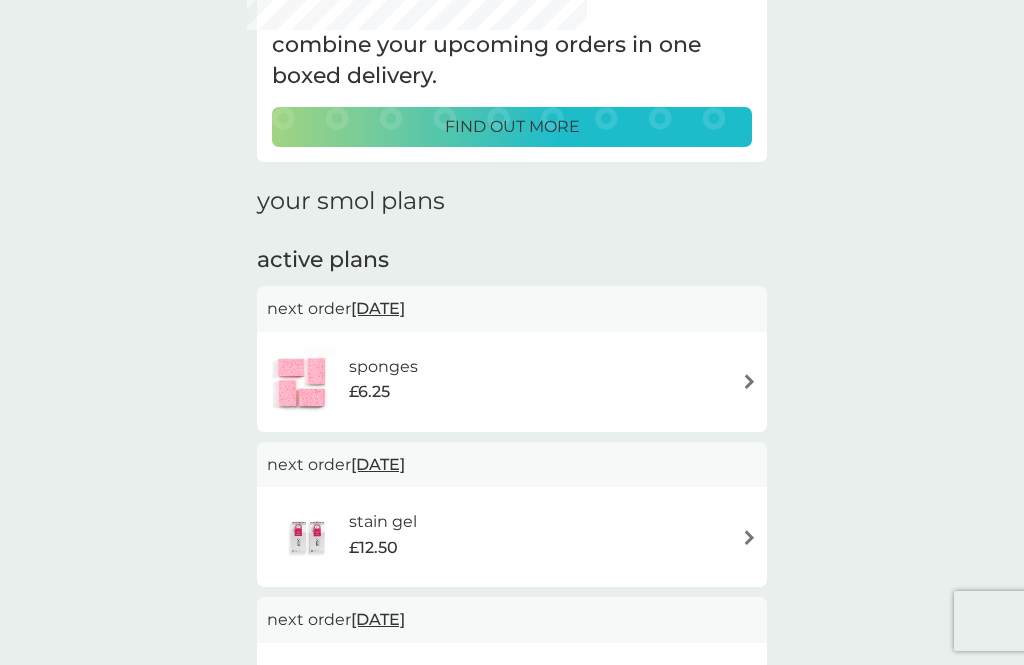 scroll, scrollTop: 134, scrollLeft: 0, axis: vertical 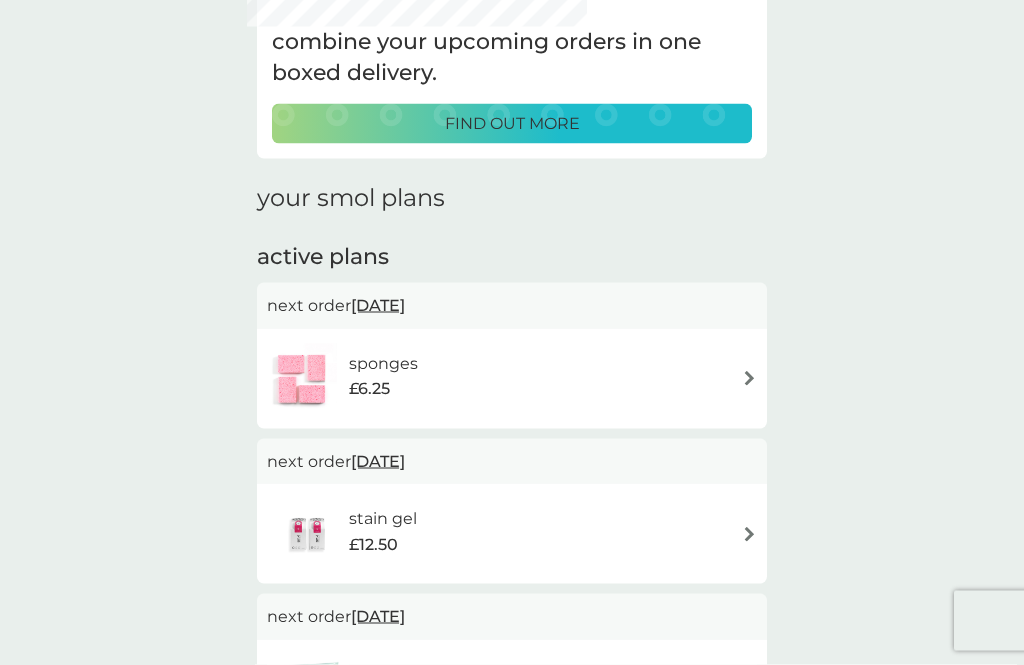 click at bounding box center [749, 378] 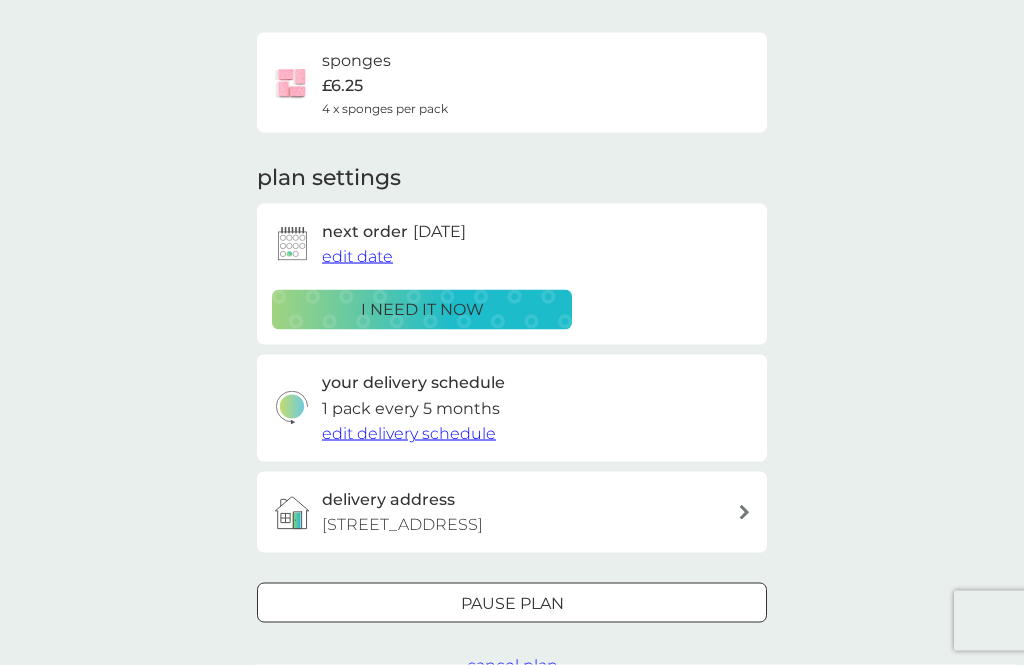 scroll, scrollTop: 0, scrollLeft: 0, axis: both 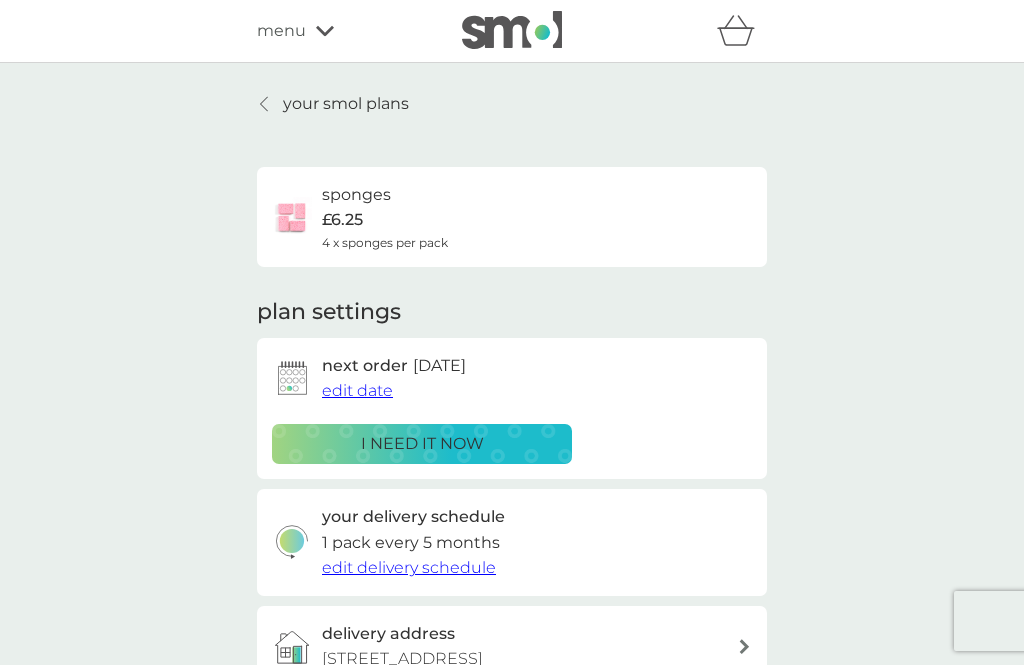 click on "edit date" at bounding box center (357, 390) 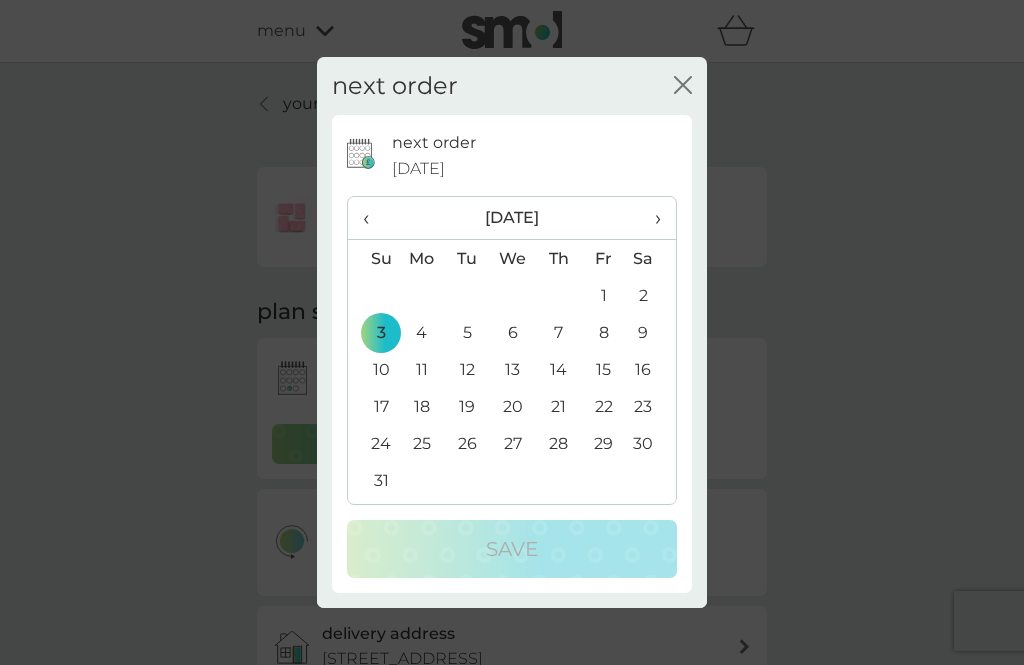 click on "13" at bounding box center (513, 369) 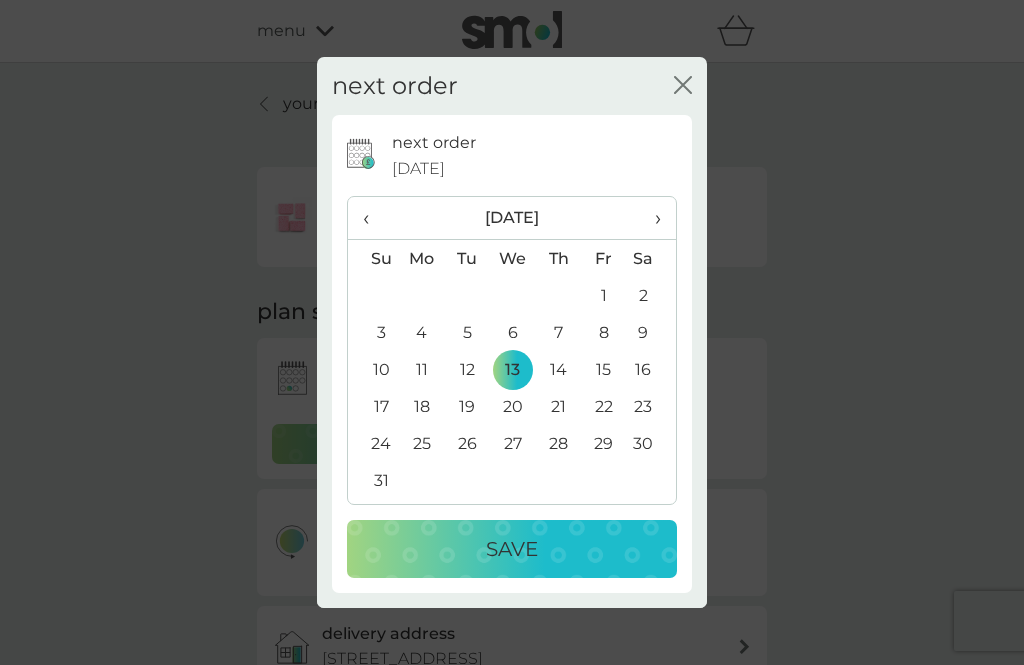 click on "Save" at bounding box center (512, 549) 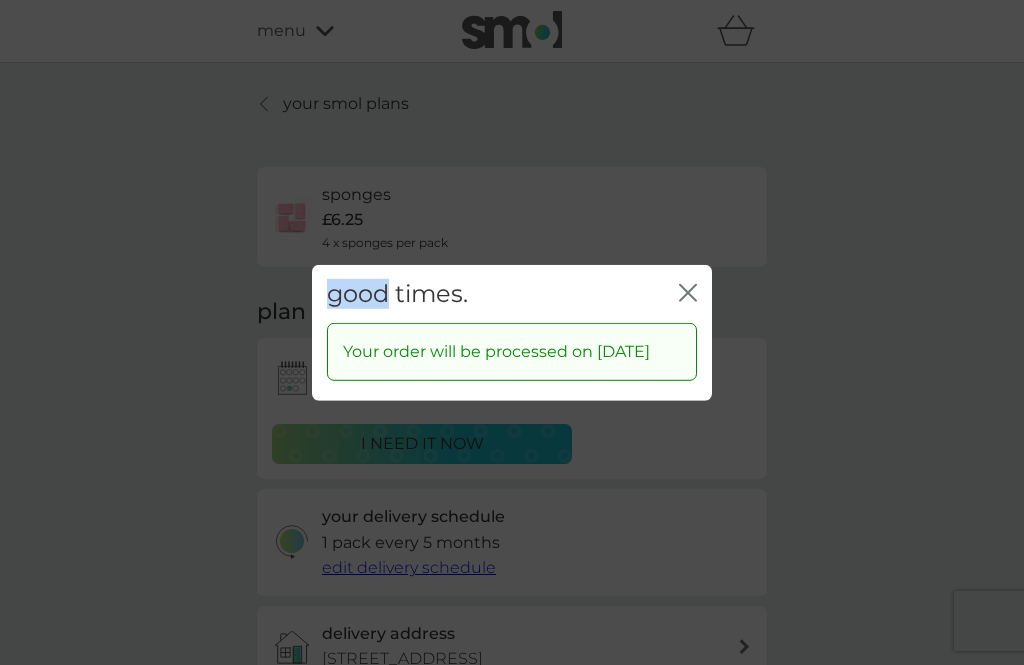 click on "close" 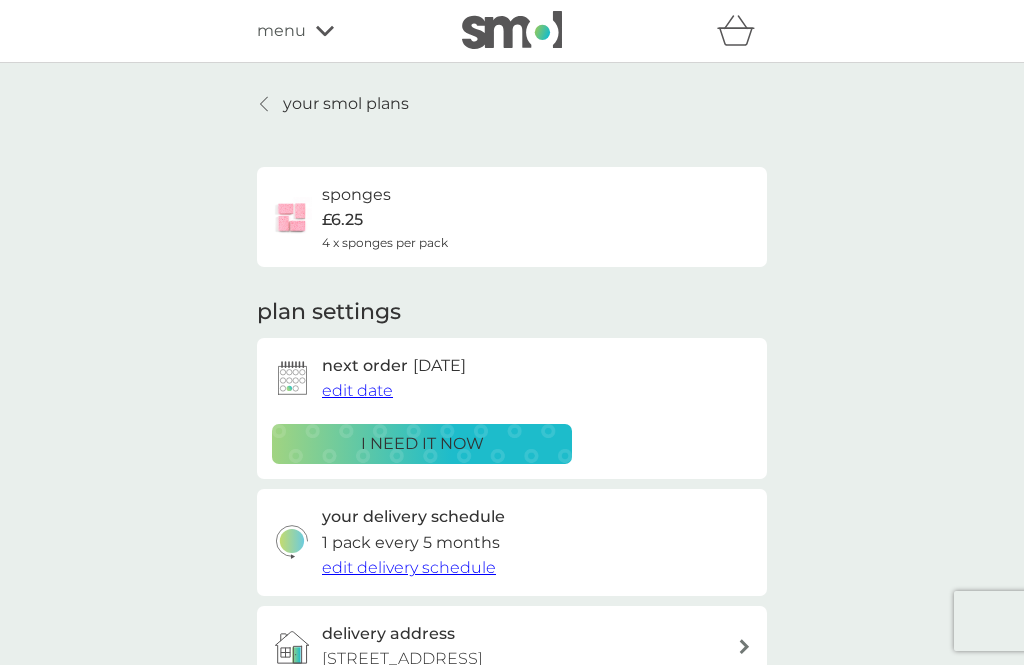 click on "your smol plans" at bounding box center [346, 104] 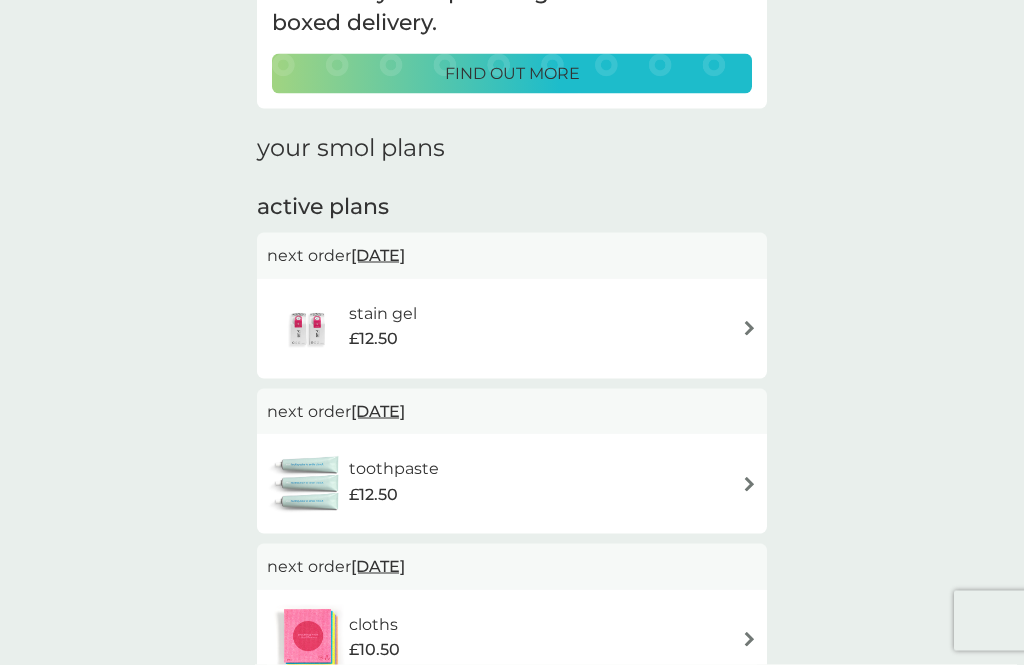 scroll, scrollTop: 183, scrollLeft: 0, axis: vertical 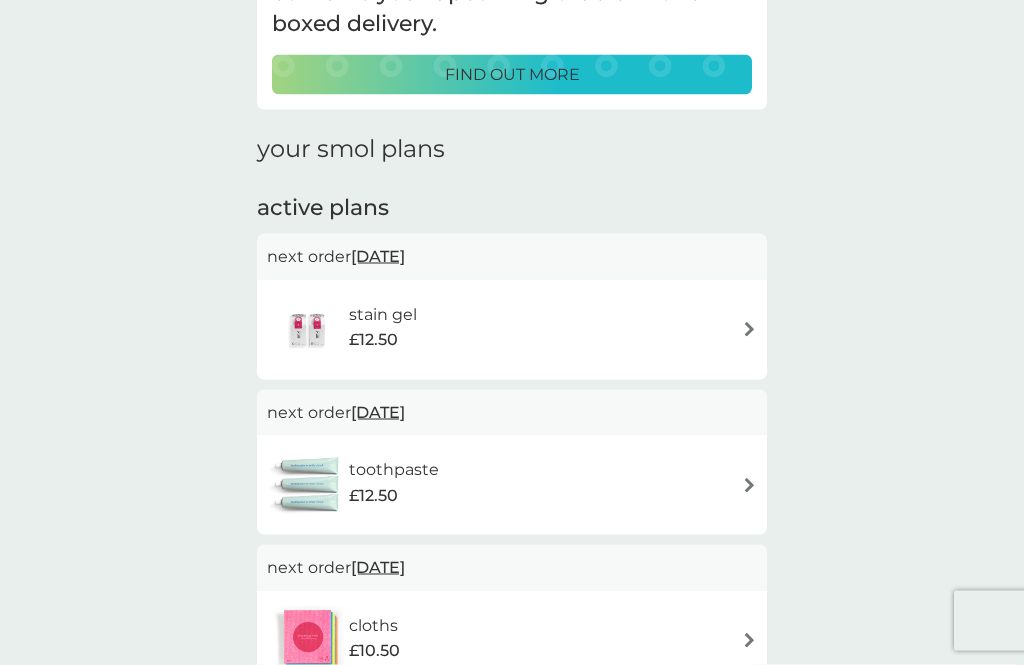 click at bounding box center (749, 329) 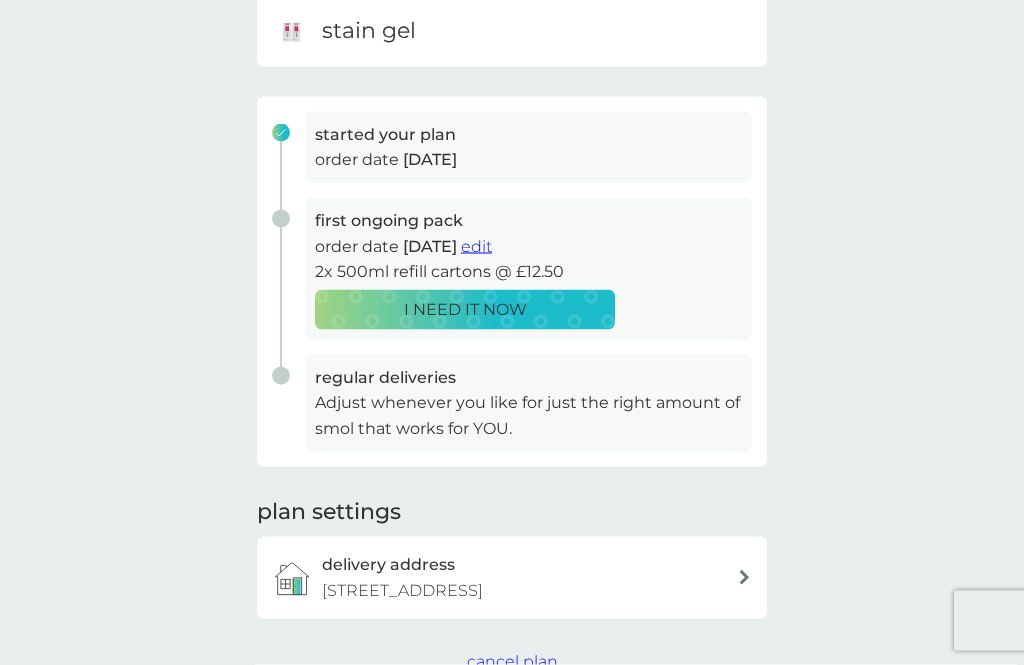 scroll, scrollTop: 221, scrollLeft: 0, axis: vertical 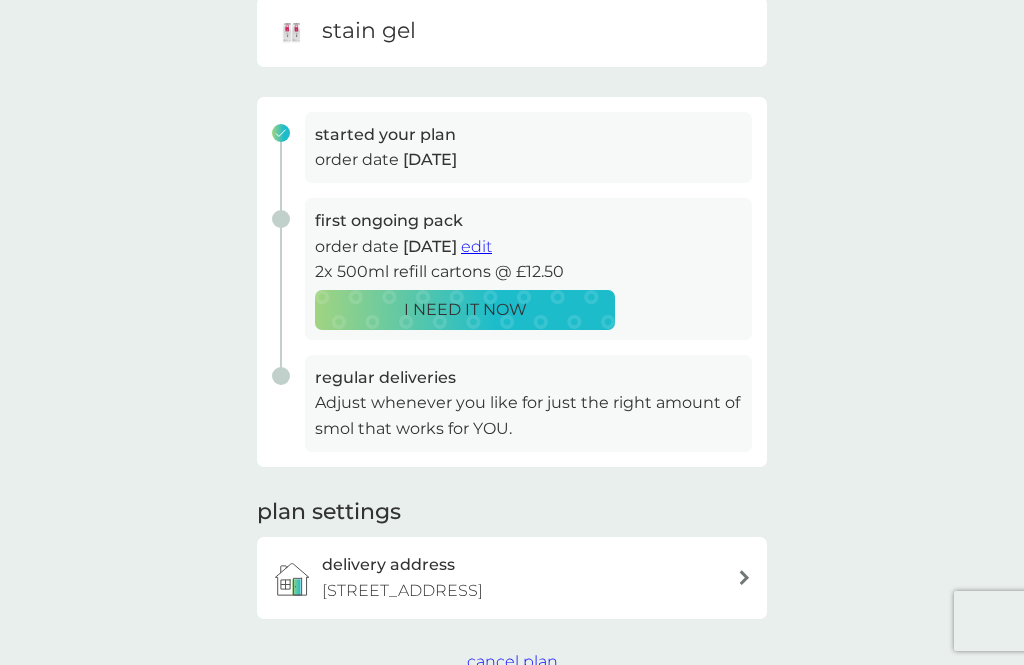 click on "Adjust whenever you like for just the right amount of smol that works for YOU." at bounding box center (528, 415) 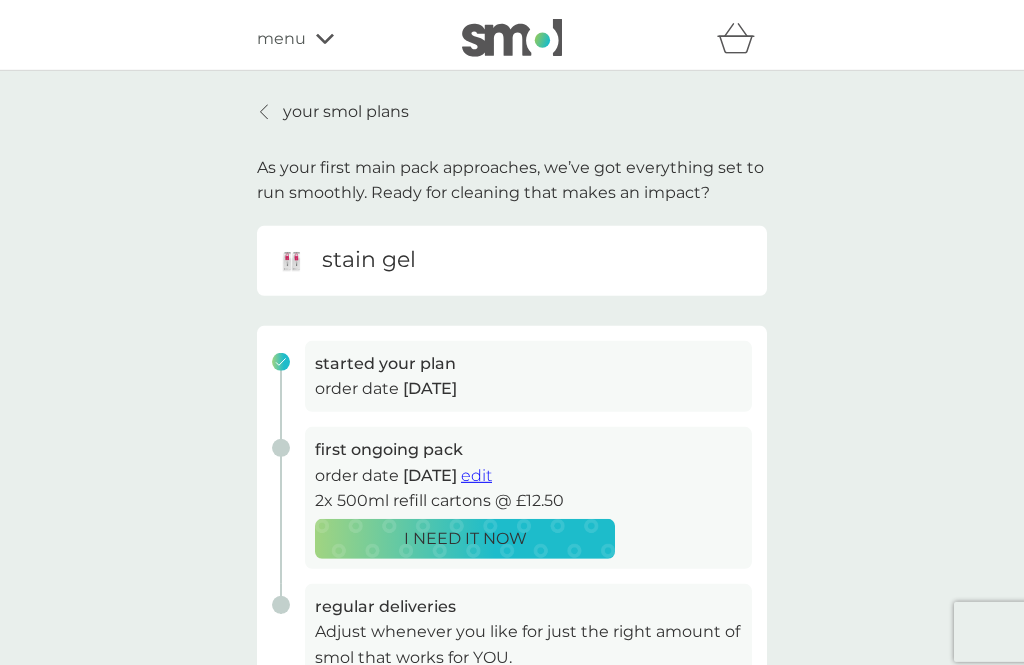 scroll, scrollTop: 0, scrollLeft: 0, axis: both 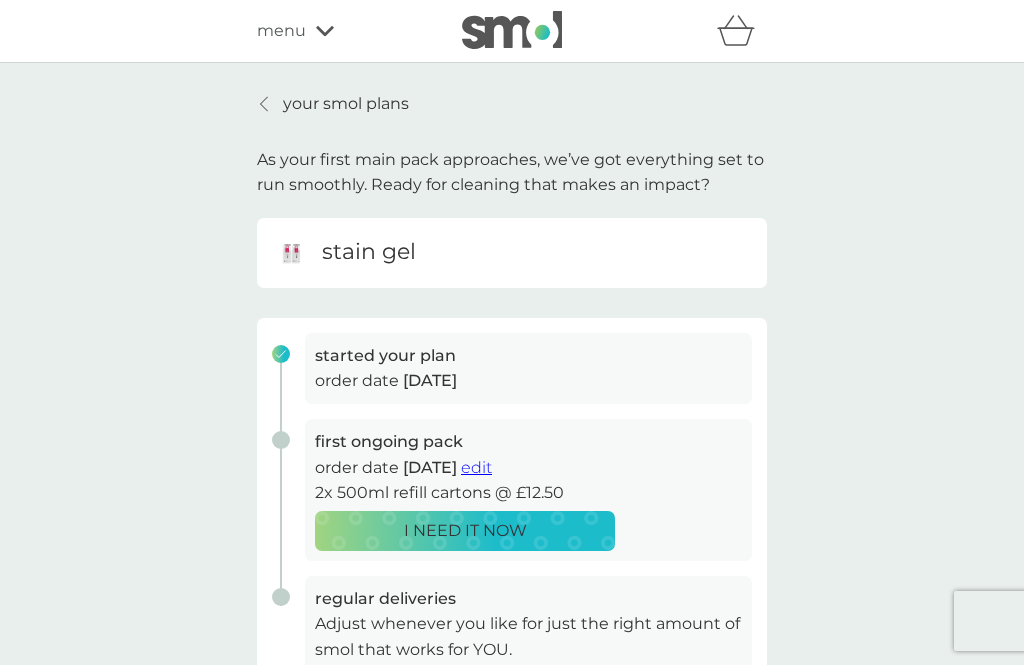 click on "your smol plans" at bounding box center (346, 104) 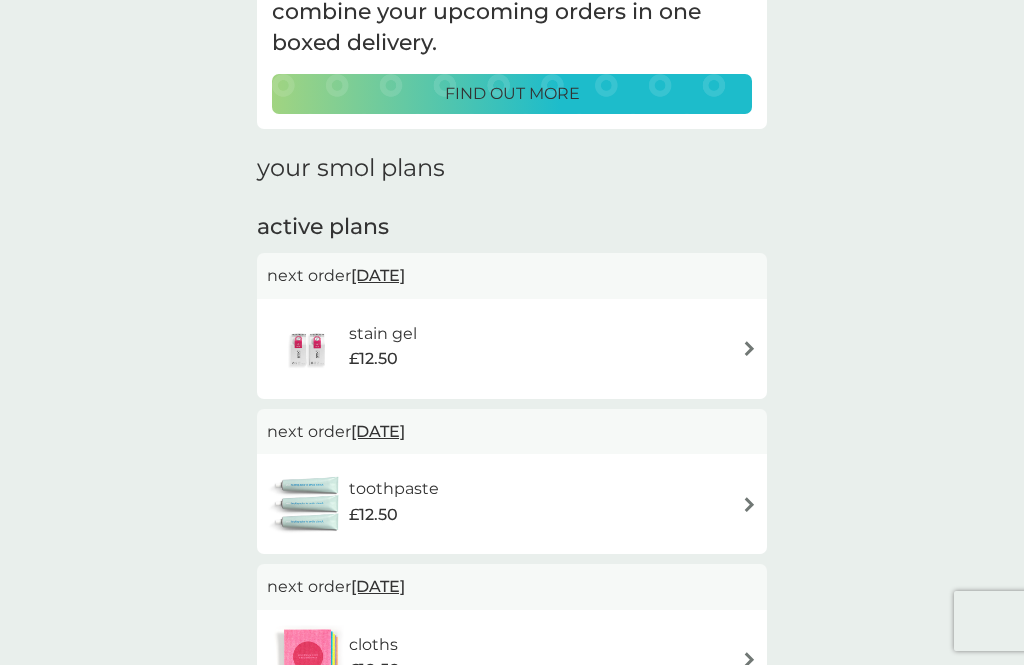 scroll, scrollTop: 169, scrollLeft: 0, axis: vertical 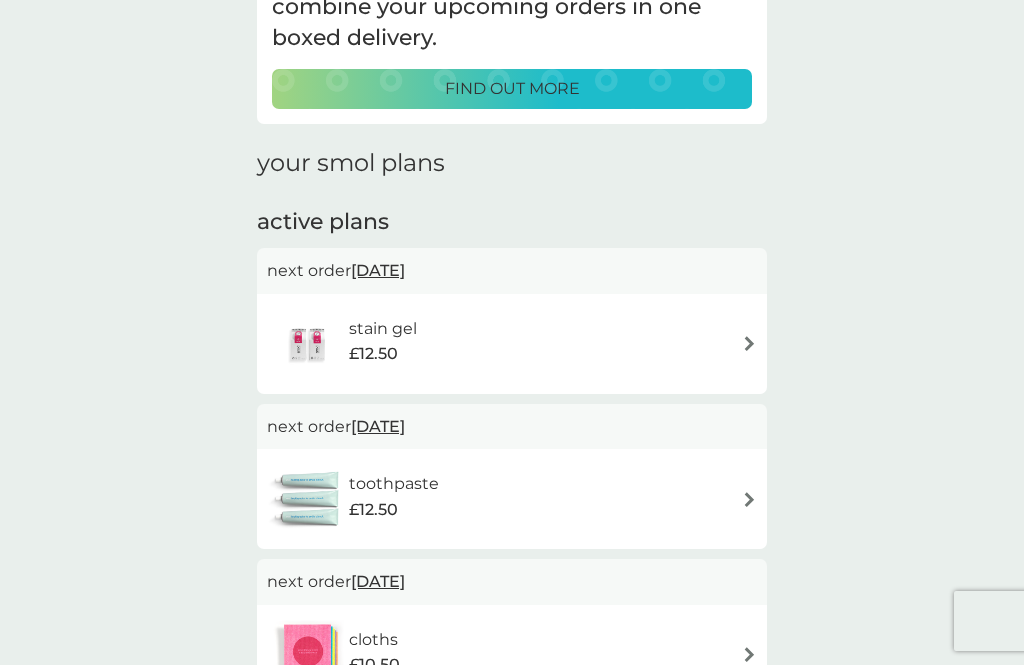 click at bounding box center (749, 343) 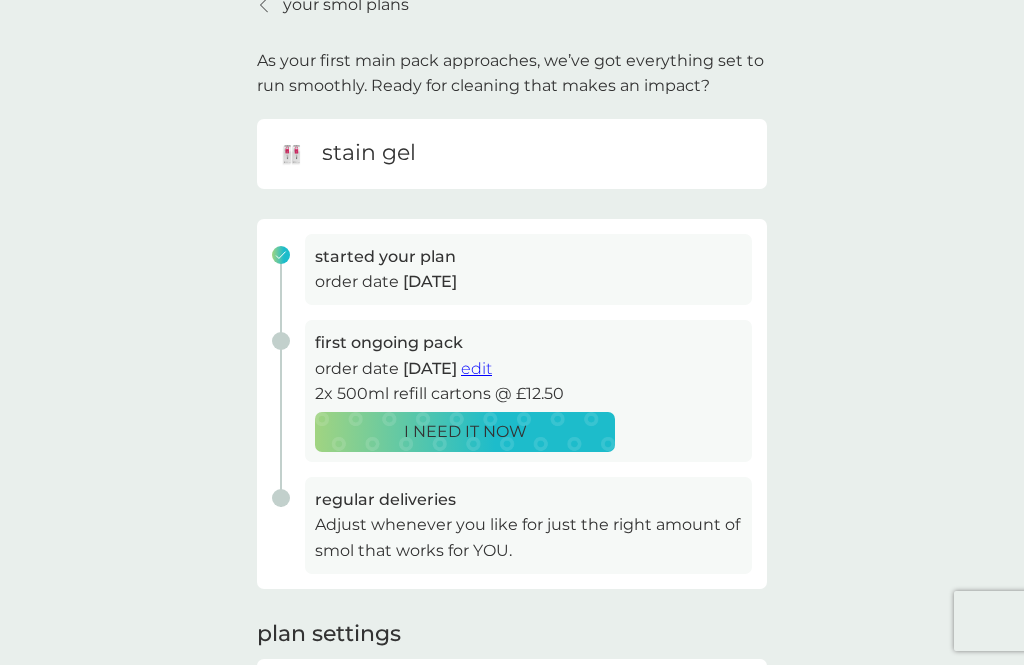 scroll, scrollTop: 105, scrollLeft: 0, axis: vertical 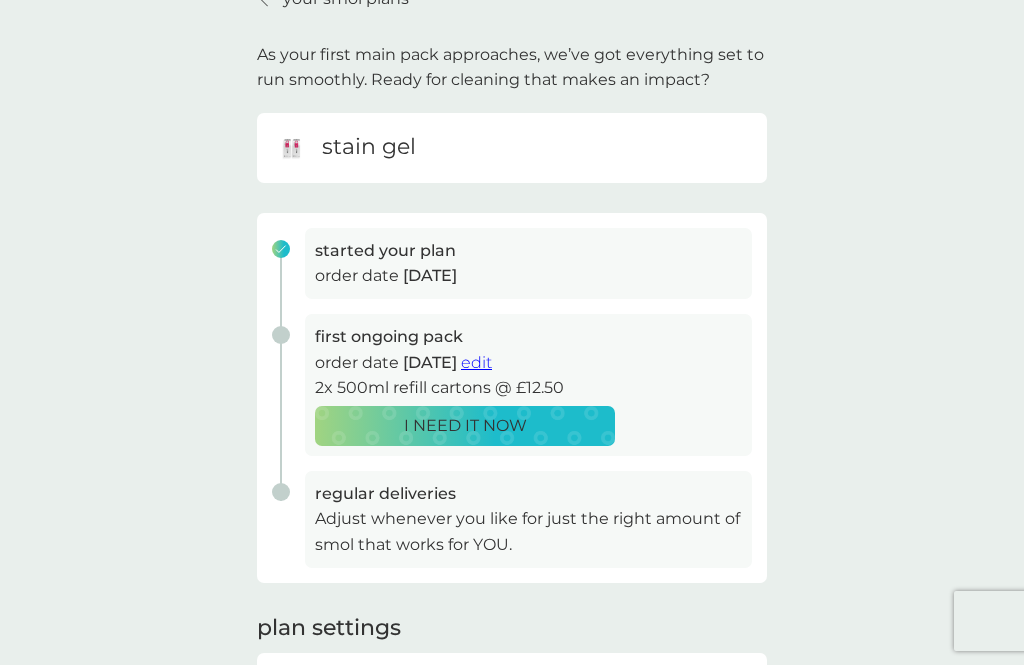 click on "regular deliveries" at bounding box center [385, 494] 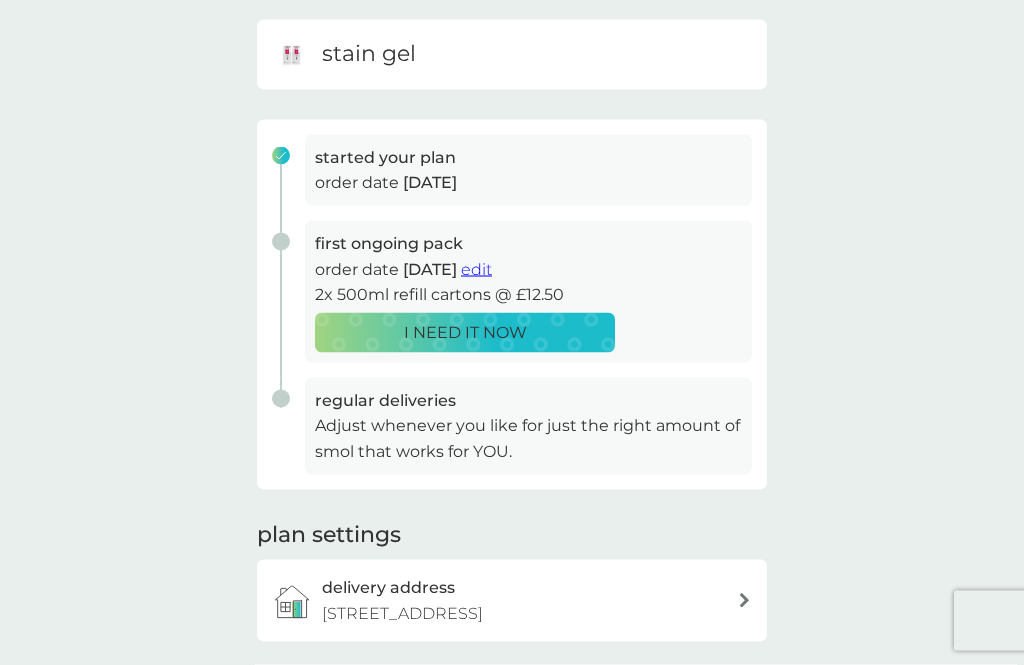 scroll, scrollTop: 201, scrollLeft: 0, axis: vertical 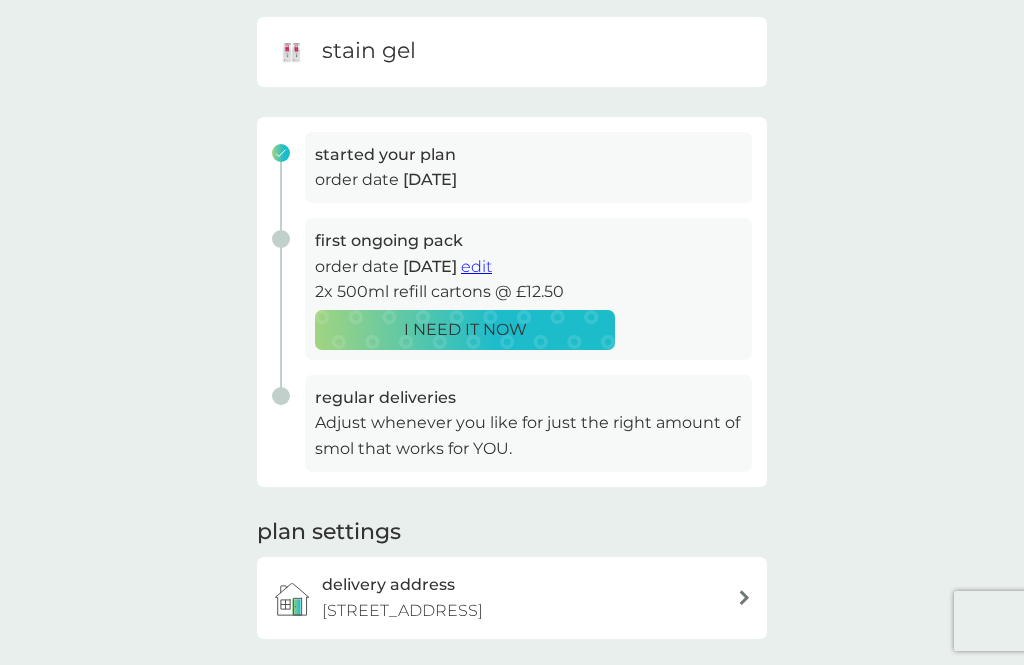 click on "edit" at bounding box center [476, 266] 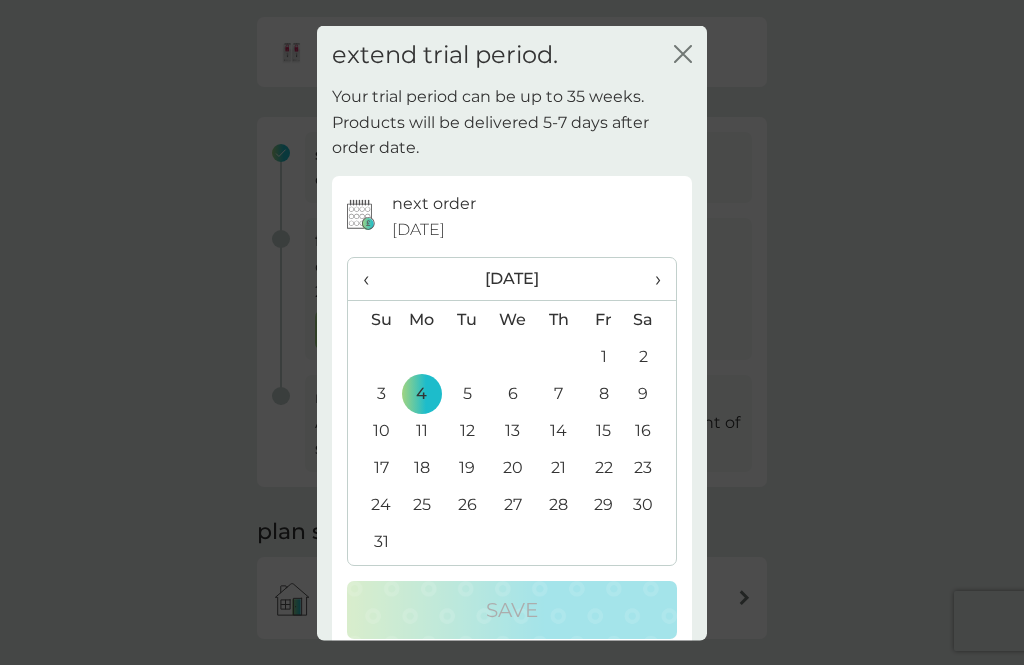 click on "13" at bounding box center (513, 430) 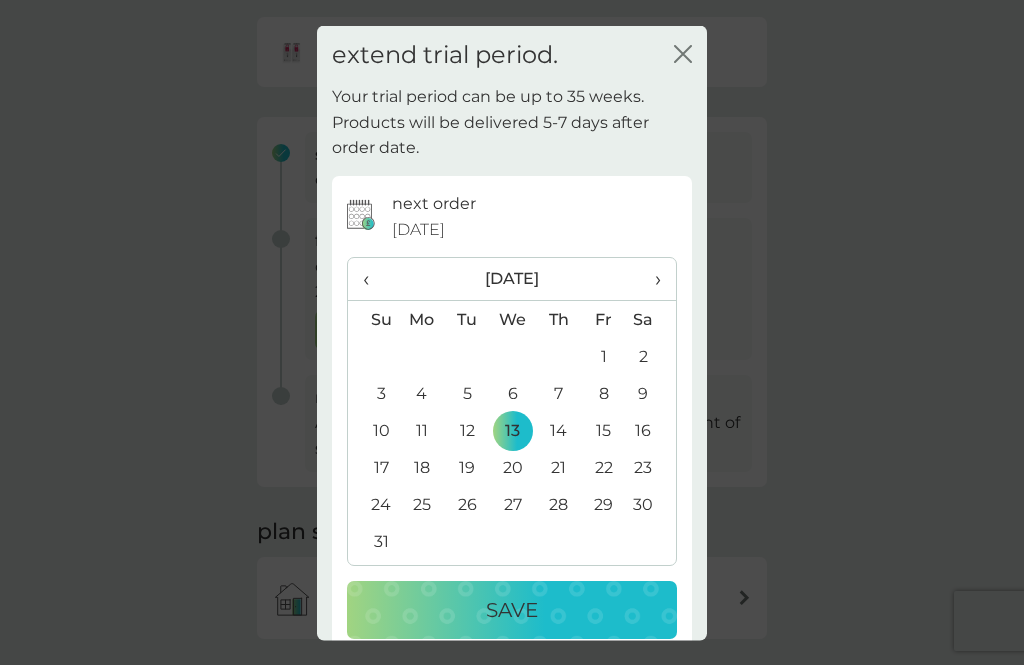 click on "Save" at bounding box center [512, 610] 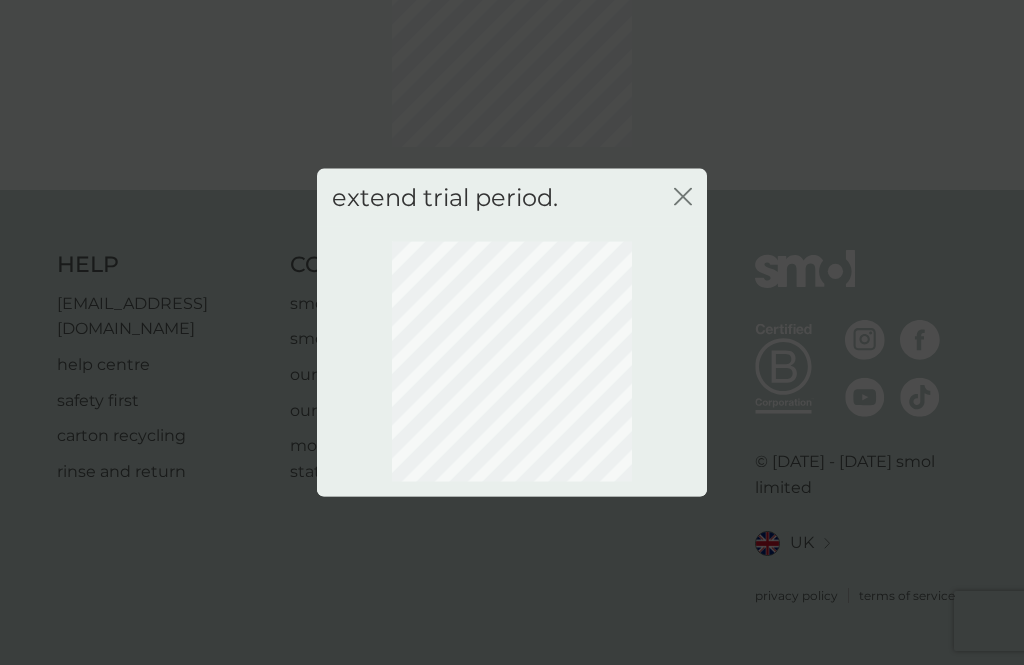 scroll, scrollTop: 108, scrollLeft: 0, axis: vertical 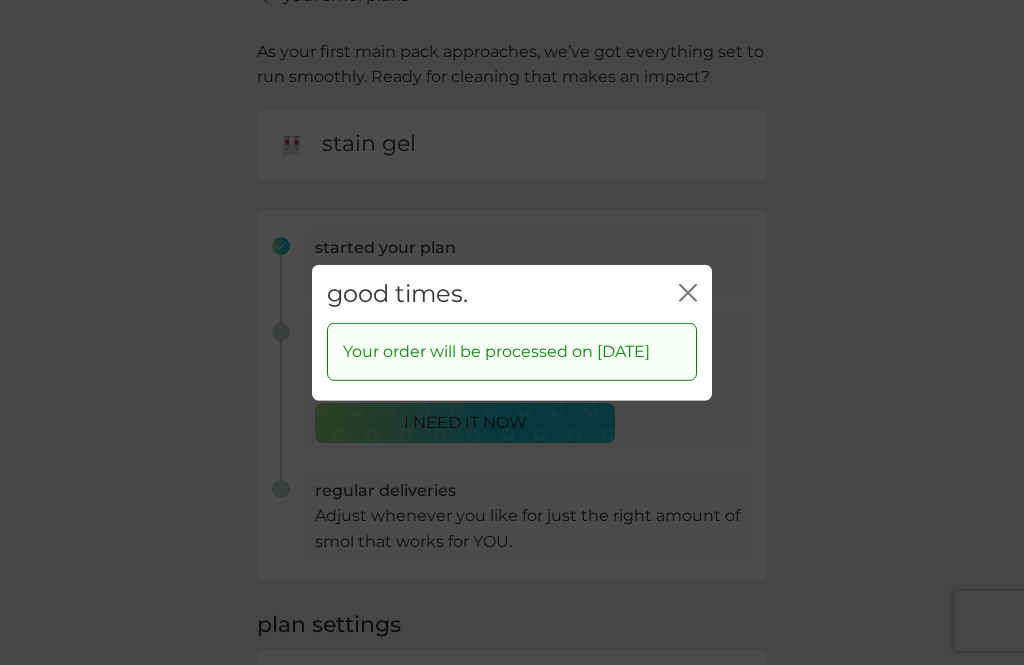 click on "close" 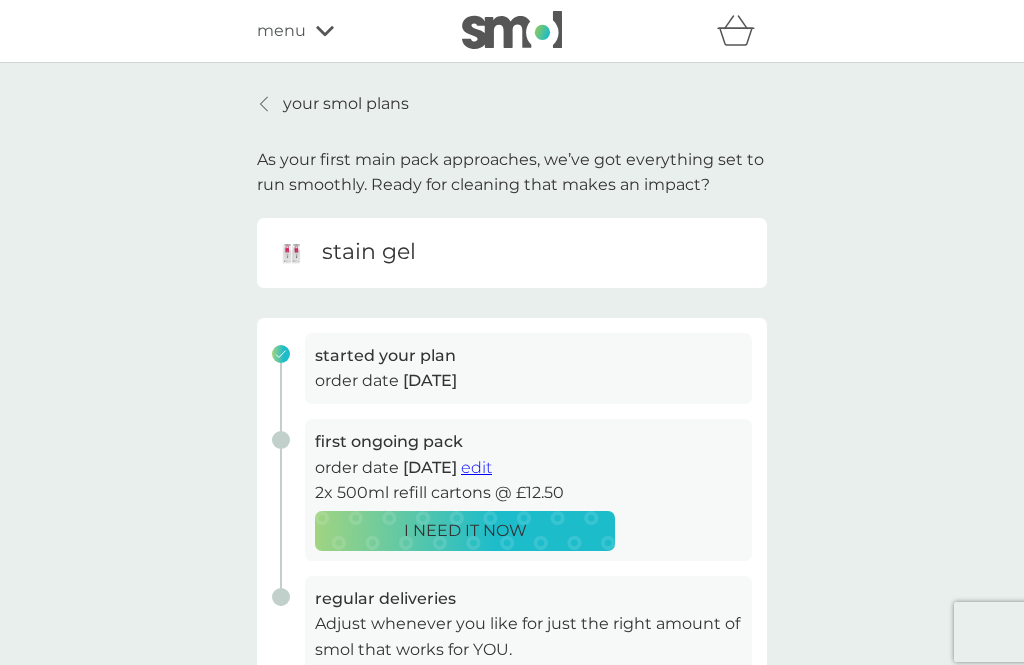 scroll, scrollTop: 0, scrollLeft: 0, axis: both 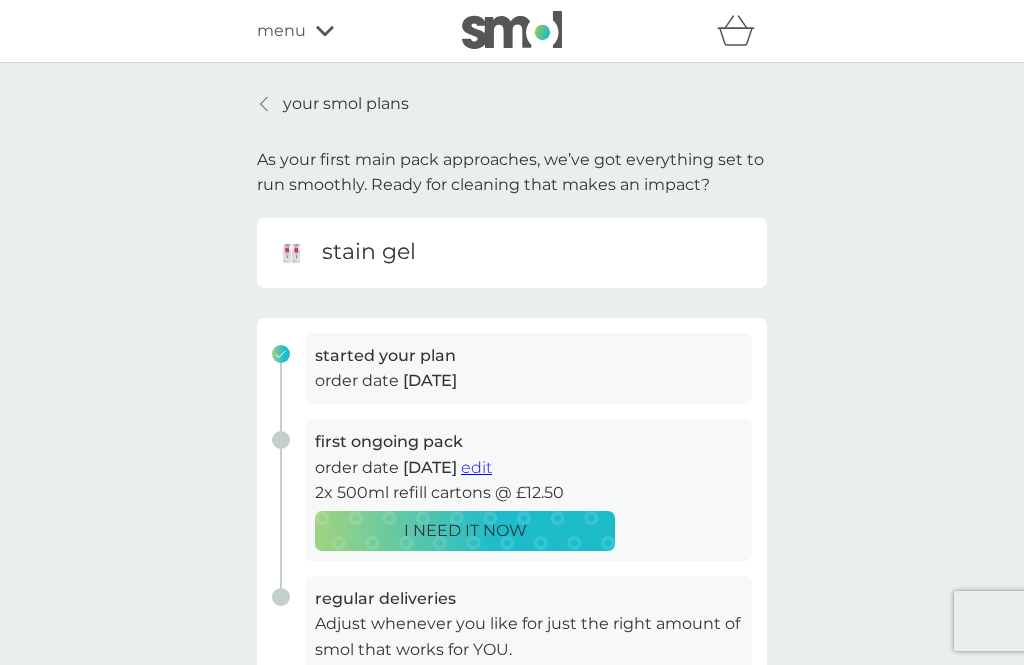 click on "your smol plans" at bounding box center (346, 104) 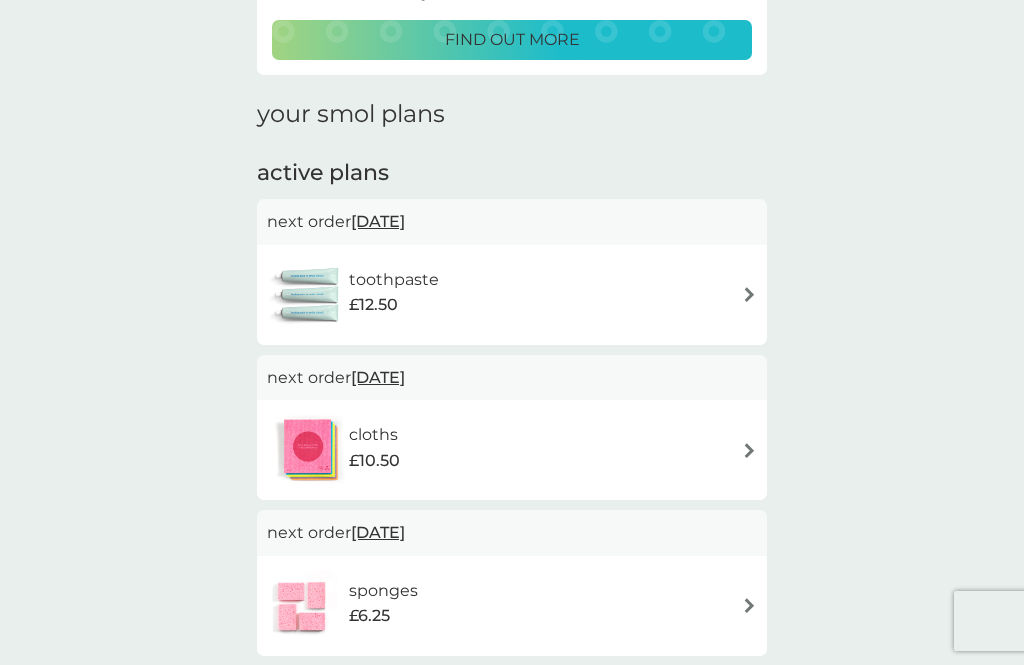 scroll, scrollTop: 224, scrollLeft: 0, axis: vertical 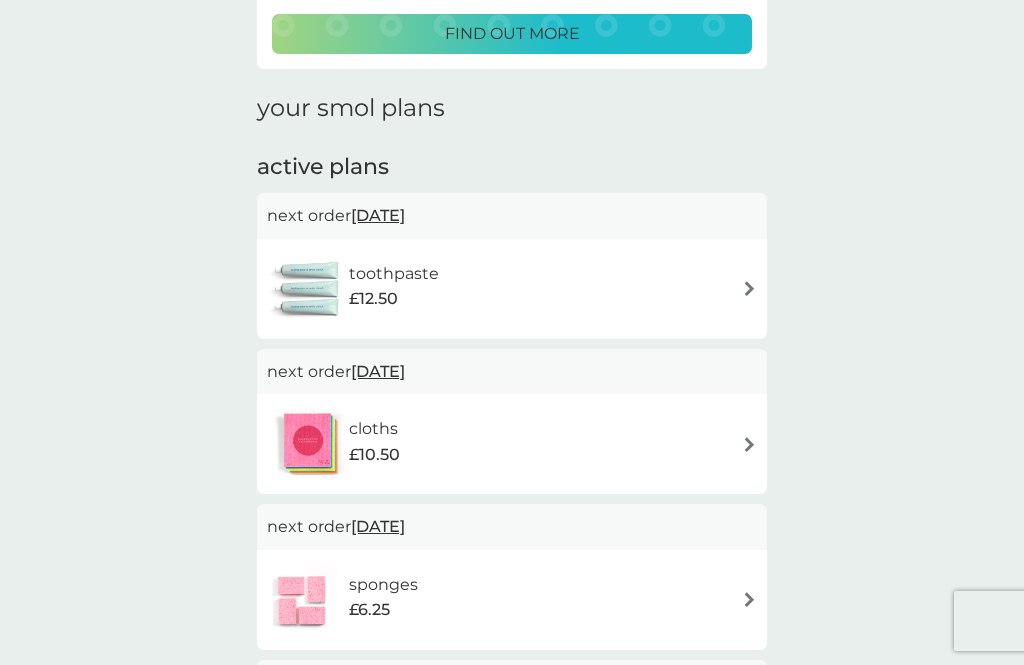 click at bounding box center [749, 288] 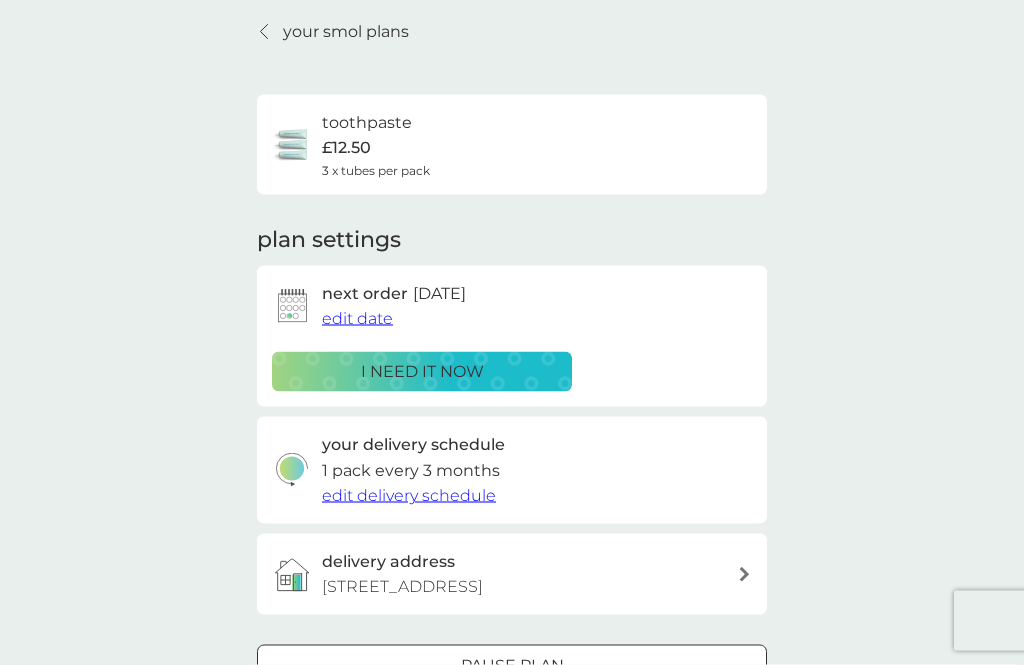 scroll, scrollTop: 75, scrollLeft: 0, axis: vertical 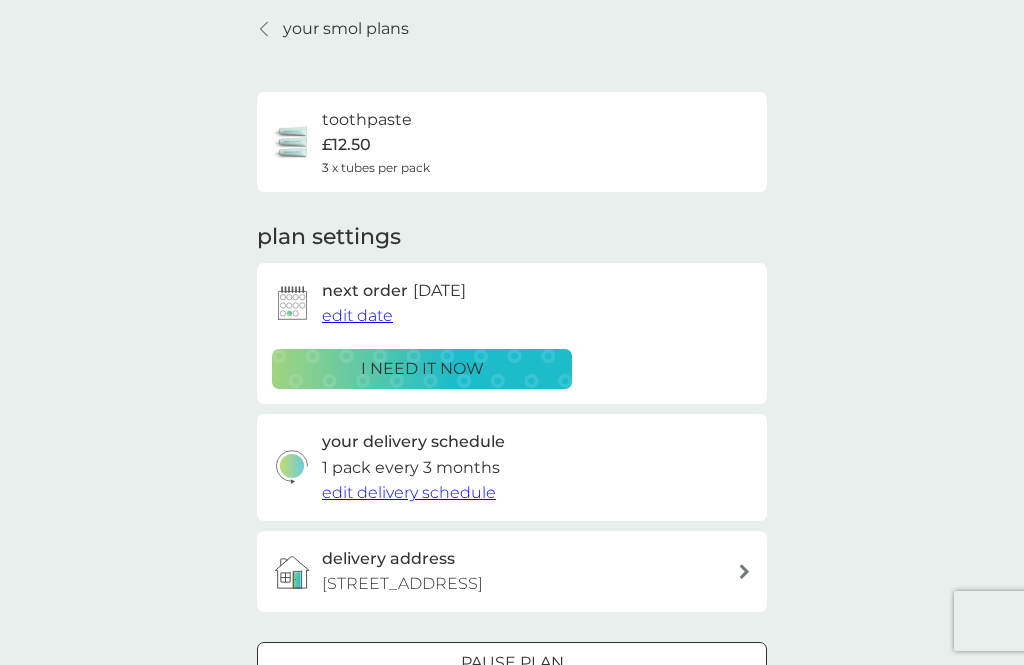 click on "edit date" at bounding box center [357, 315] 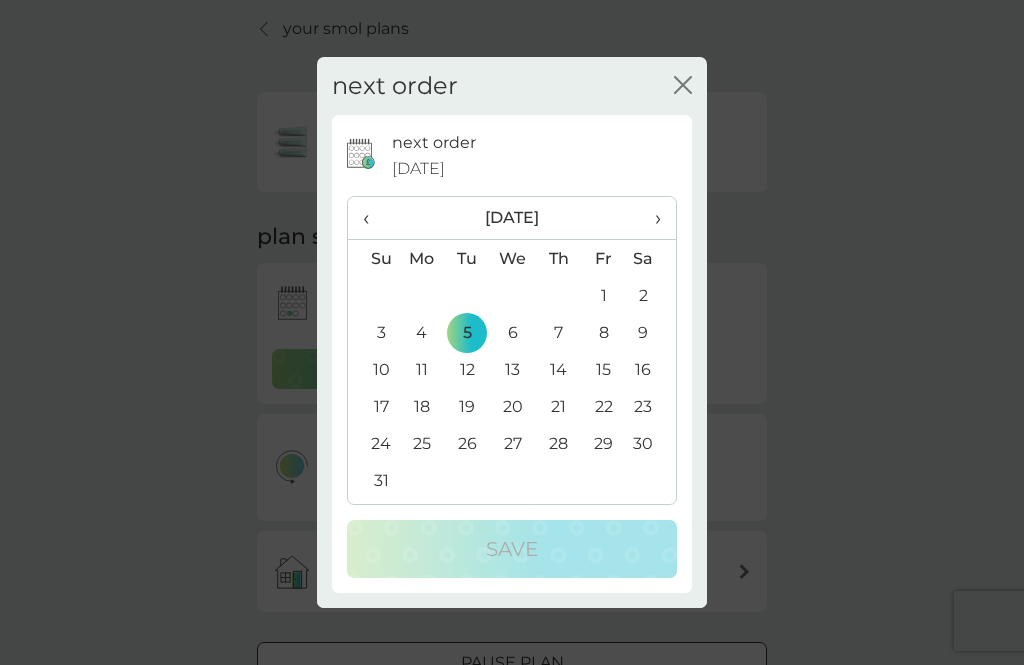 click on "13" at bounding box center [513, 369] 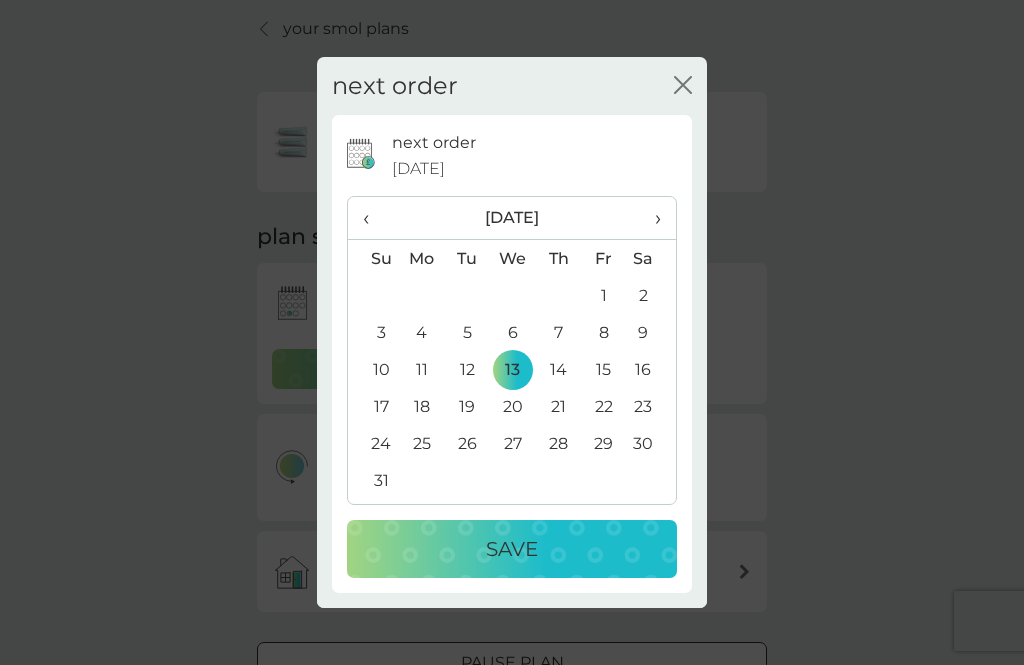 click on "Save" at bounding box center (512, 549) 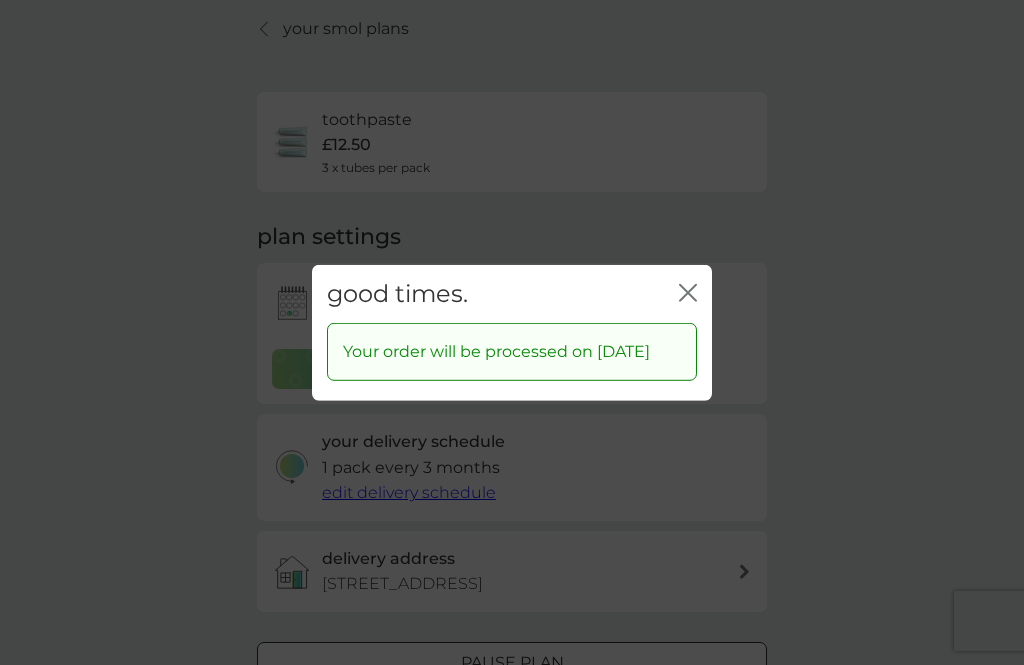 click on "good times. close" at bounding box center (512, 293) 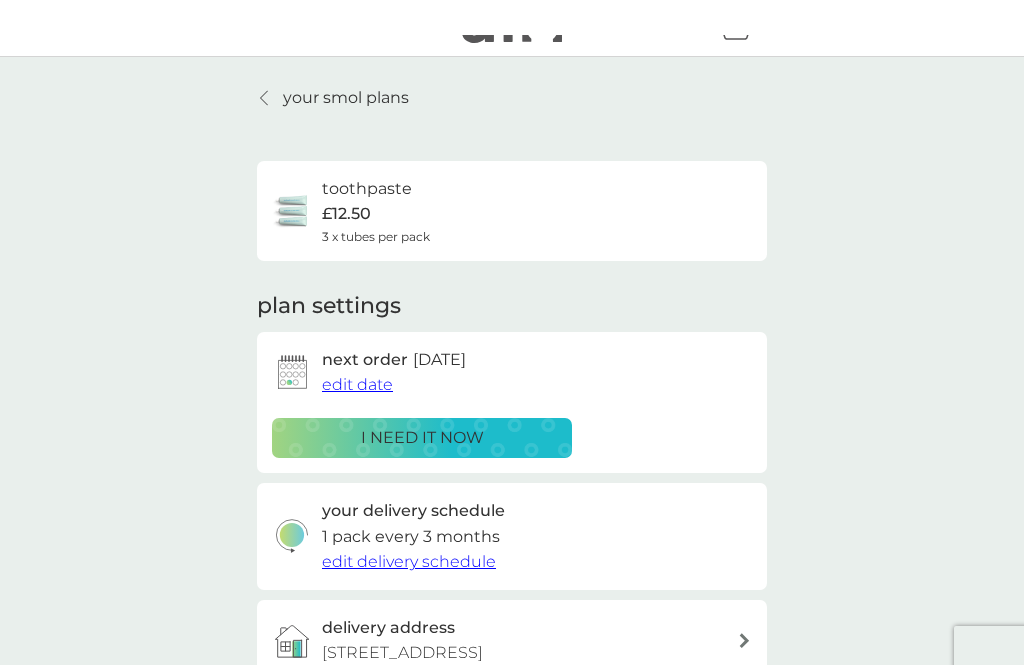 scroll, scrollTop: 8, scrollLeft: 0, axis: vertical 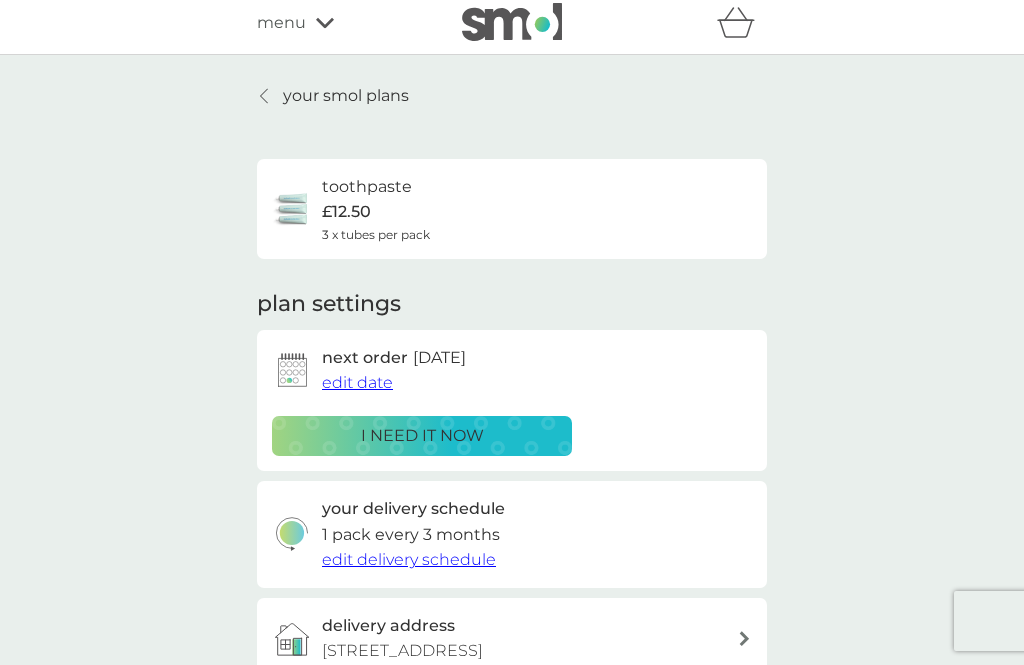 click on "your smol plans" at bounding box center (346, 96) 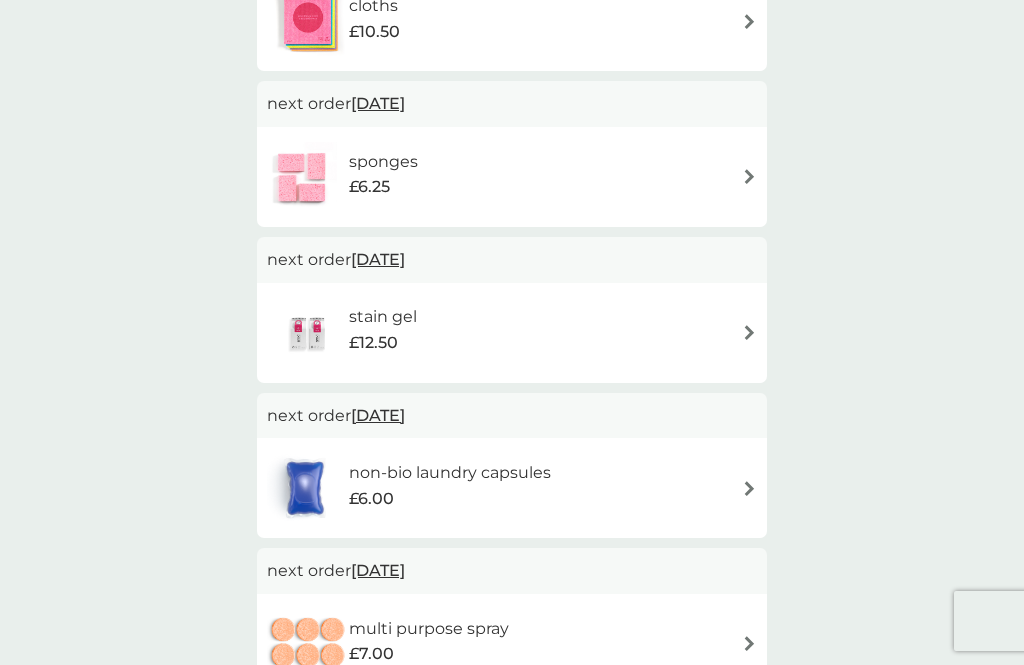 scroll, scrollTop: 646, scrollLeft: 0, axis: vertical 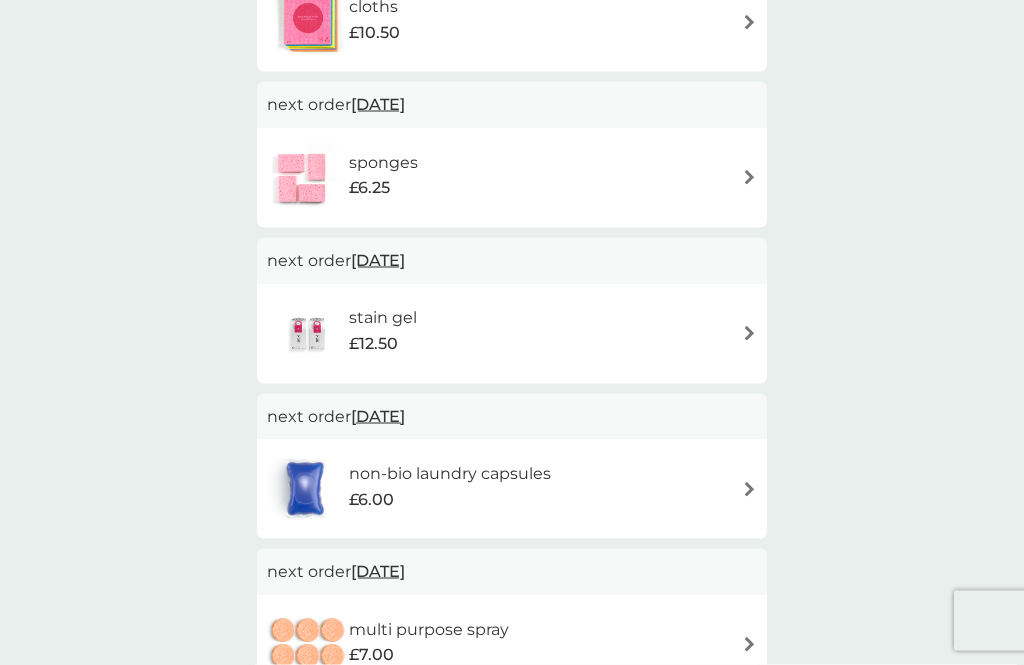 click at bounding box center [749, 489] 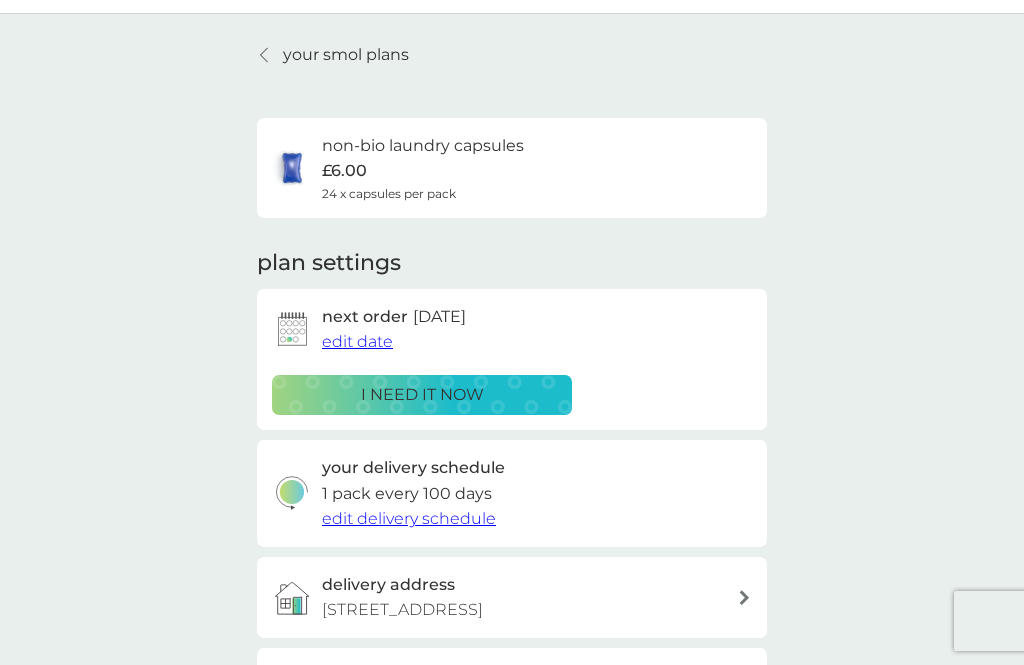 scroll, scrollTop: 49, scrollLeft: 0, axis: vertical 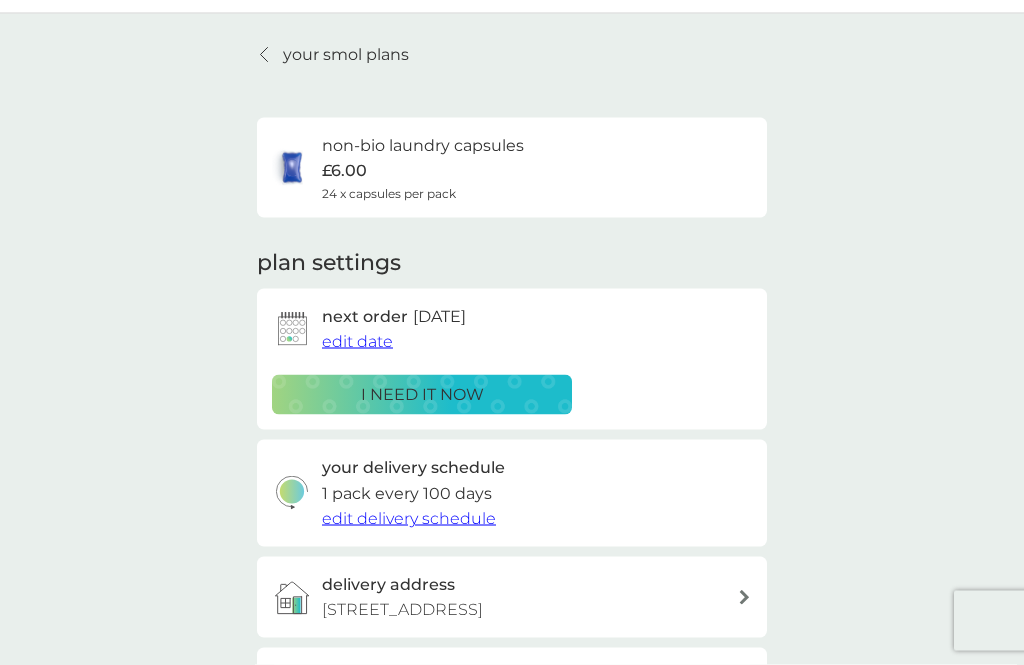 click on "non-bio laundry capsules £6.00 24 x capsules per pack" at bounding box center (423, 168) 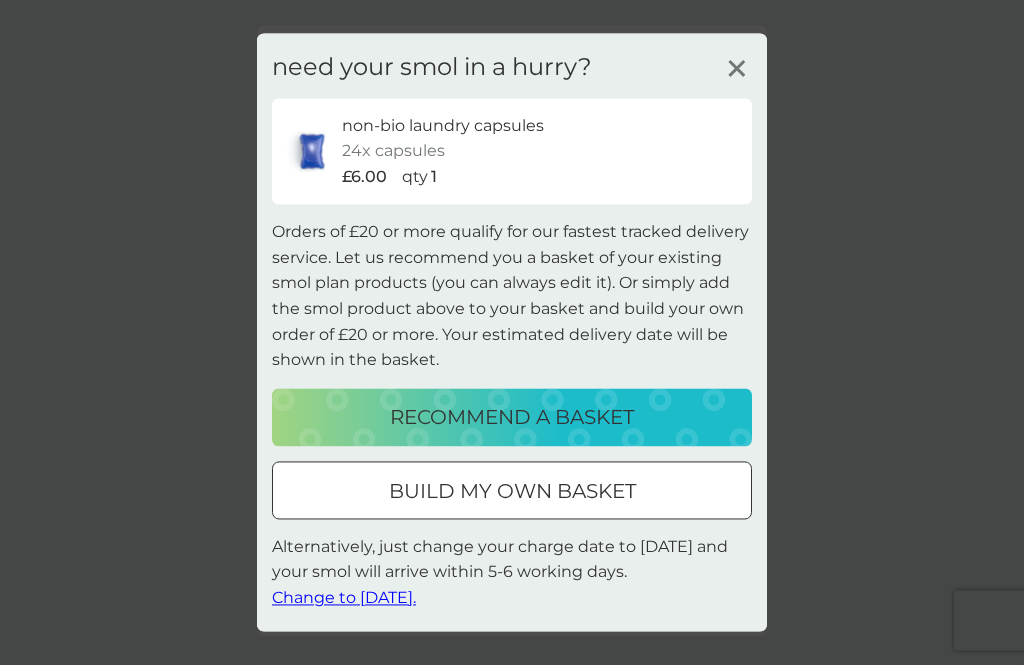 scroll, scrollTop: 142, scrollLeft: 0, axis: vertical 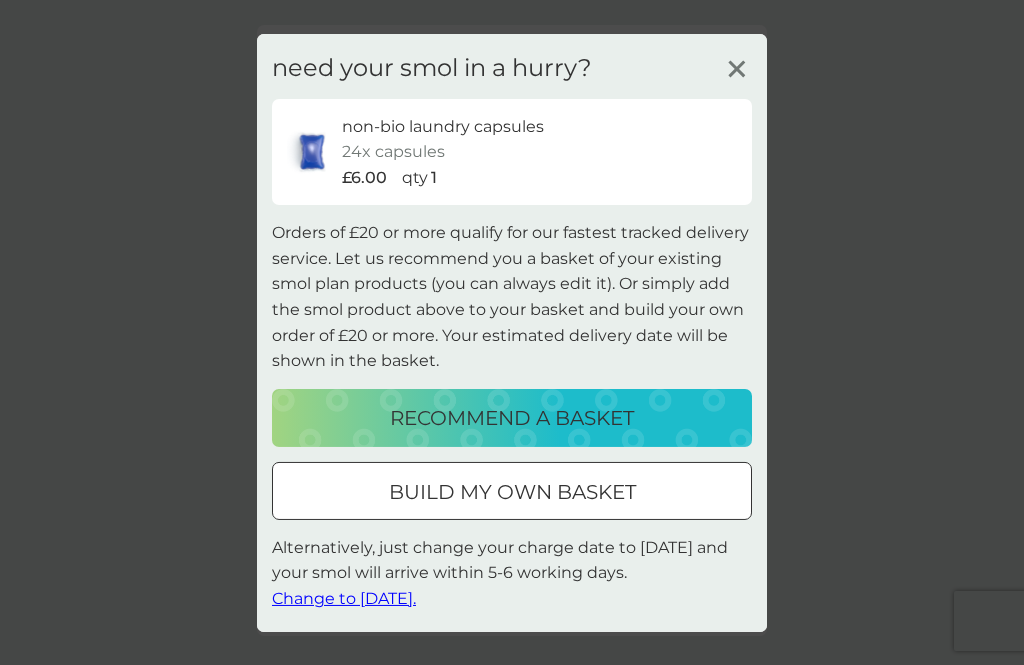 click 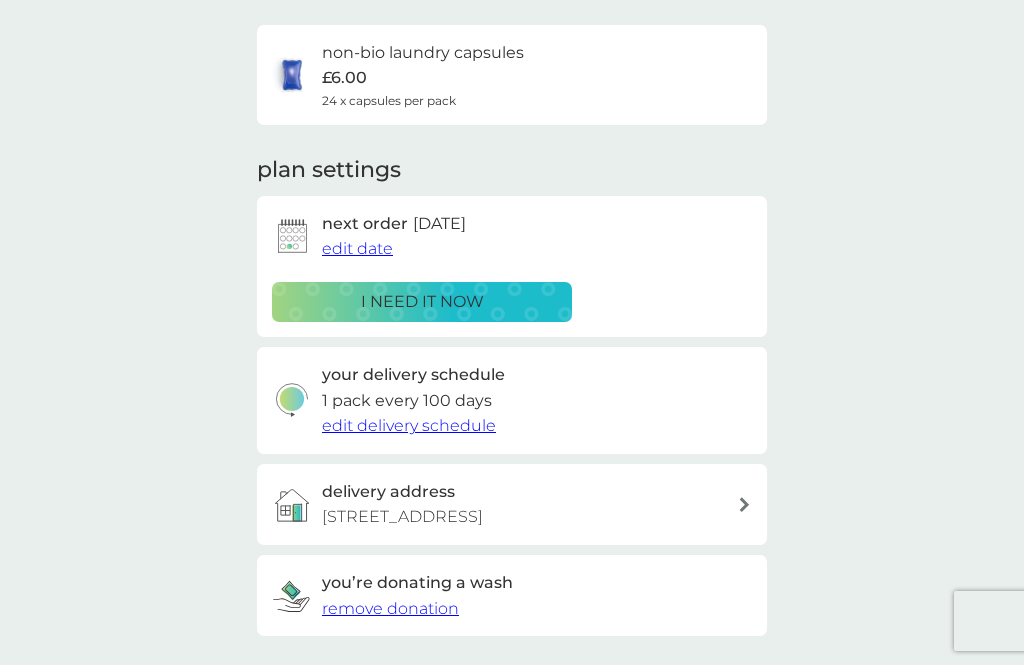 click on "i need it now" at bounding box center (422, 302) 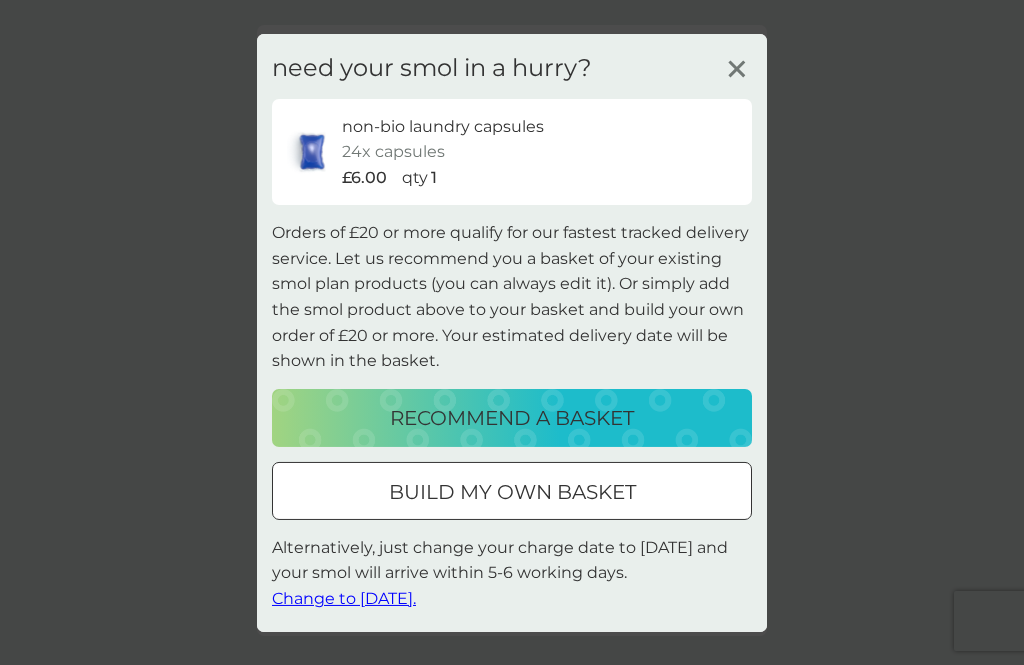 click on "need your smol in a hurry? non-bio laundry capsules 24x capsules £6.00 qty 1 Orders of £20 or more qualify for our fastest tracked delivery service. Let us recommend you a basket of your existing smol plan products (you can always edit it). Or simply add the smol product above to your basket and build your own order of £20 or more. Your estimated delivery date will be shown in the basket. recommend a basket build my own basket Alternatively, just change your charge date to tomorrow and your smol will arrive within 5-6 working days.   Change to tomorrow." at bounding box center [512, 332] 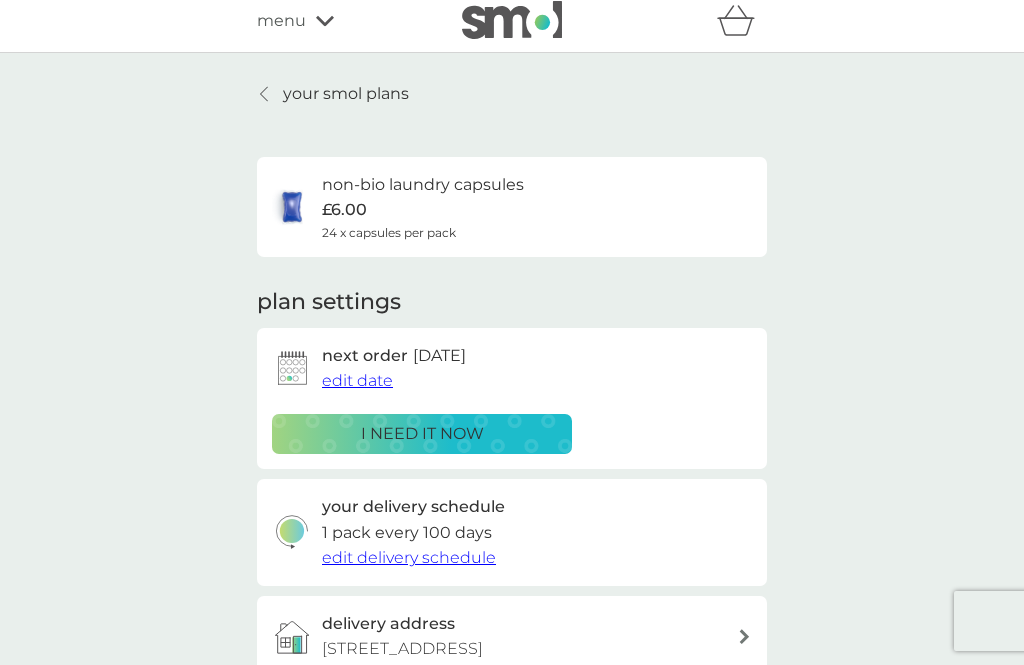 scroll, scrollTop: 0, scrollLeft: 0, axis: both 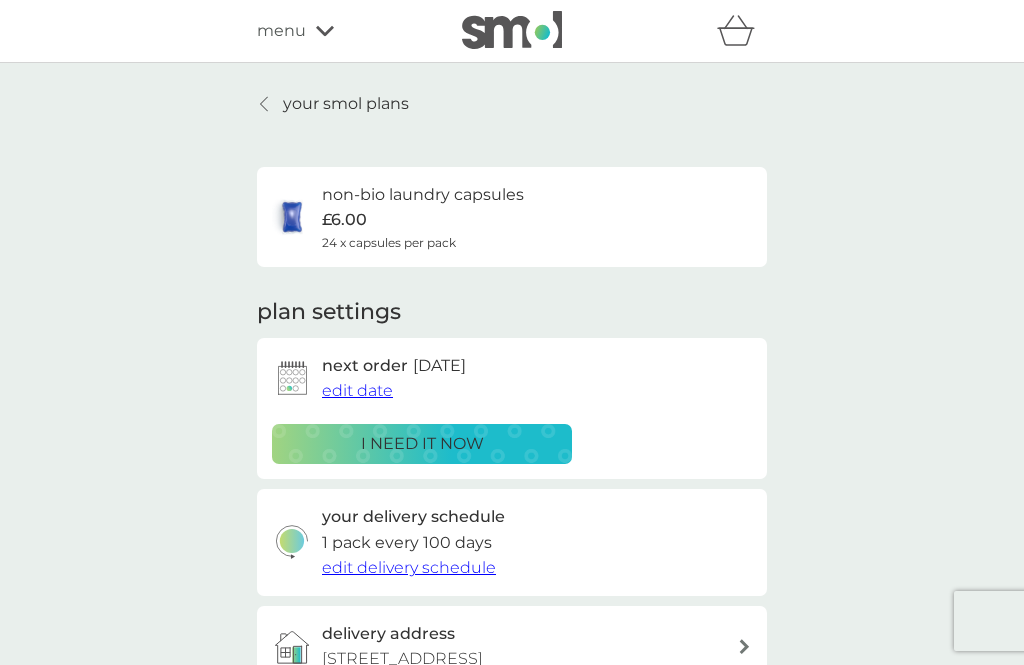 click on "edit date" at bounding box center [357, 390] 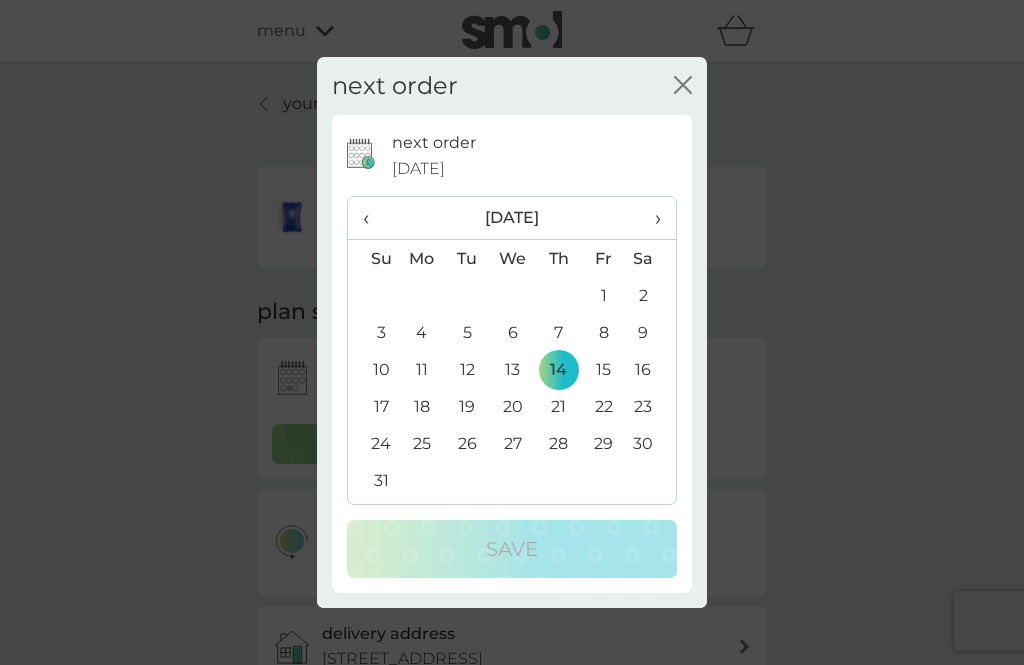 click on "‹" at bounding box center (373, 218) 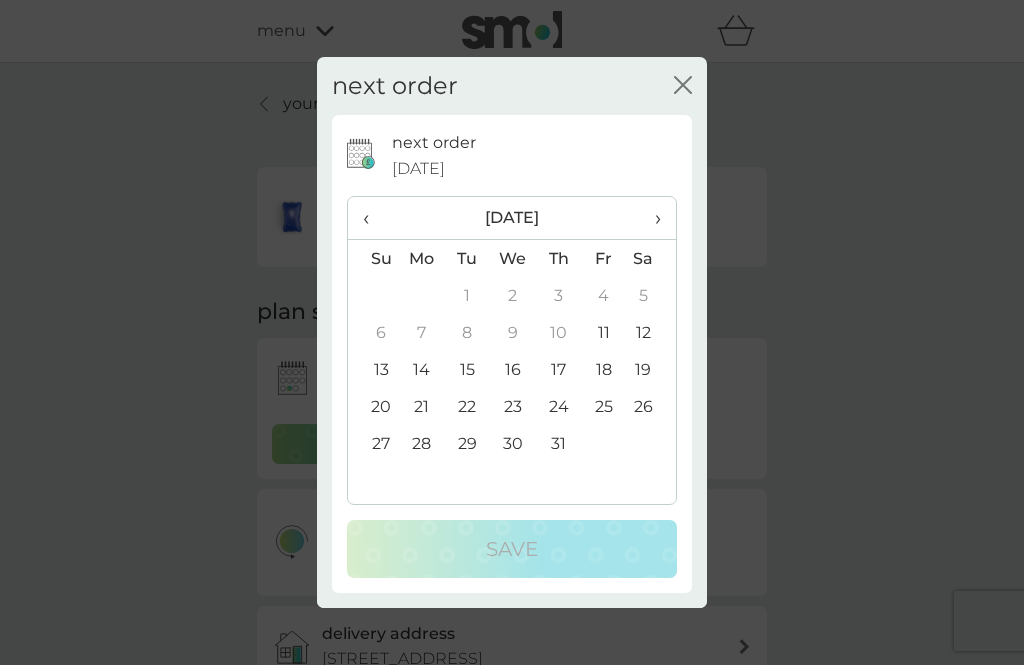 click on "12" at bounding box center [651, 332] 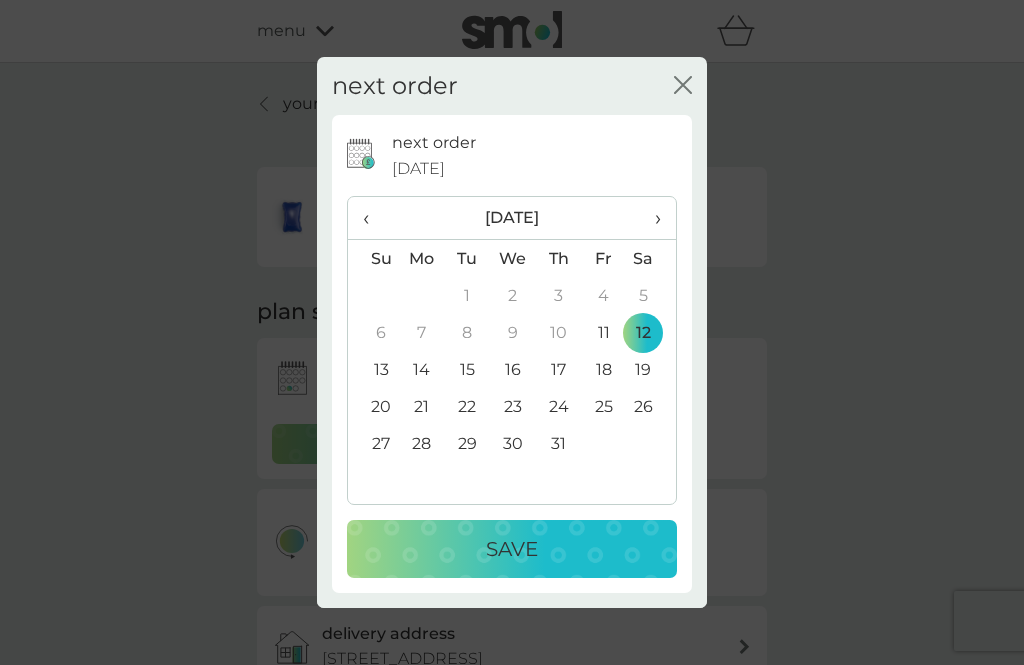 click on "Save" at bounding box center (512, 549) 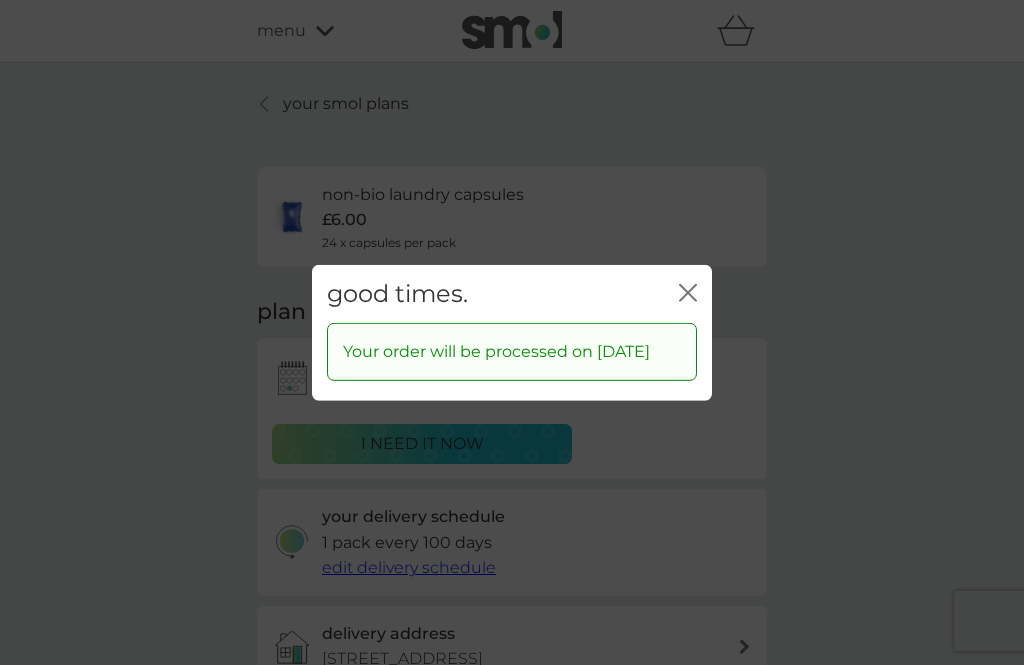 click on "good times. close Your order will be processed on 12 Jul 2025" at bounding box center [512, 332] 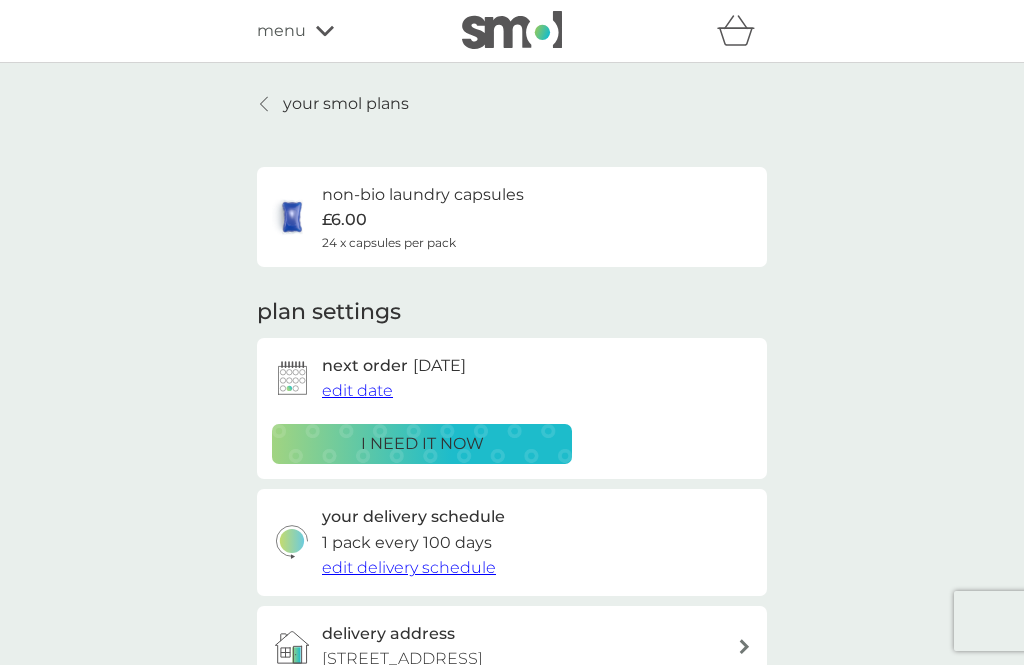 click on "your smol plans non-bio laundry capsules £6.00 24 x capsules per pack plan settings next order 12 Jul 2025 edit date i need it now your delivery schedule 1 pack every 100 days edit delivery schedule delivery address 25 Southdene,  filey, YO14 9BB you’re donating a wash remove donation Pause plan cancel plan" at bounding box center (512, 497) 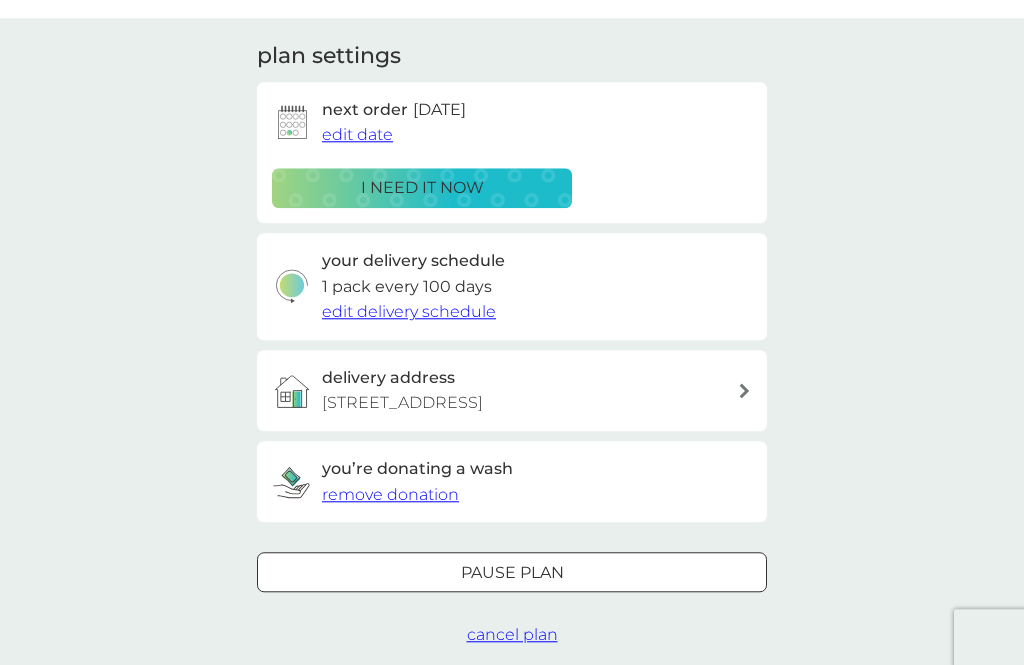 scroll, scrollTop: 0, scrollLeft: 0, axis: both 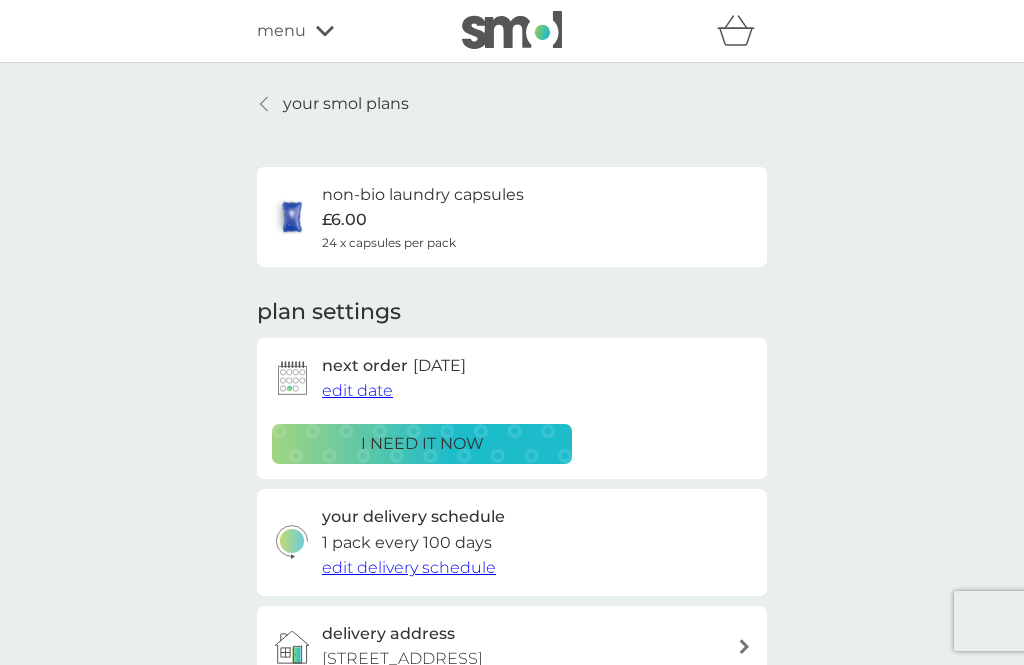 click 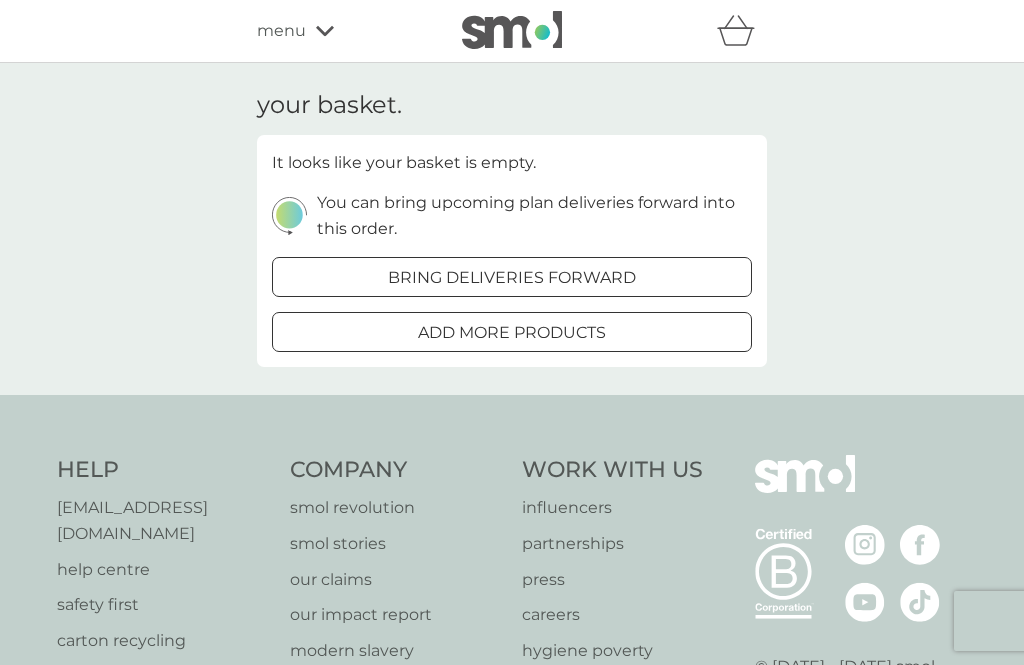 click on "menu" at bounding box center (342, 31) 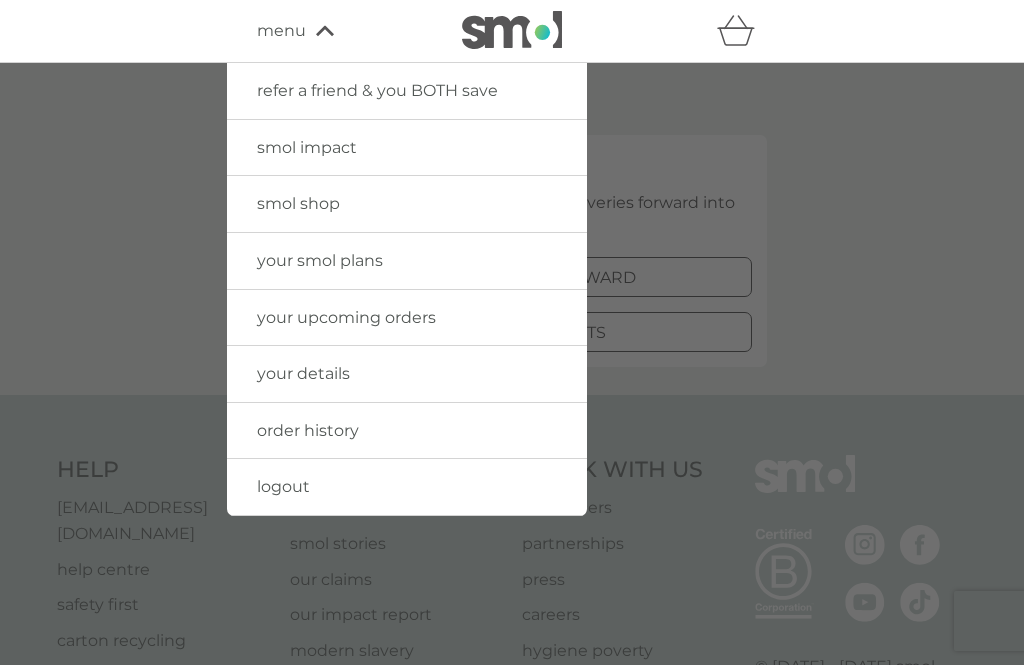click on "logout" at bounding box center (407, 487) 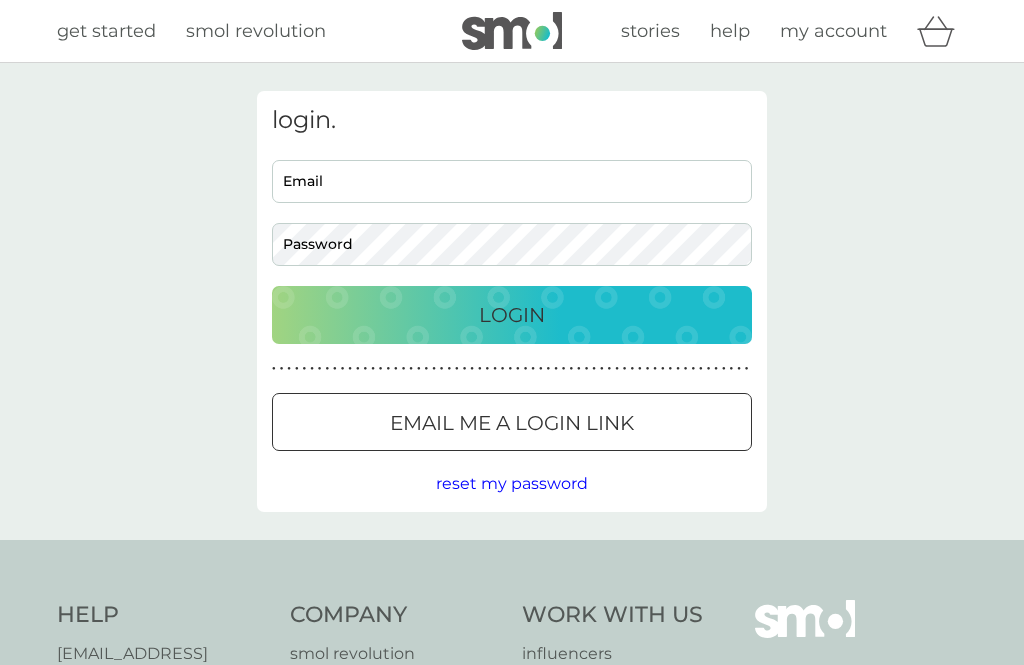 scroll, scrollTop: 0, scrollLeft: 0, axis: both 